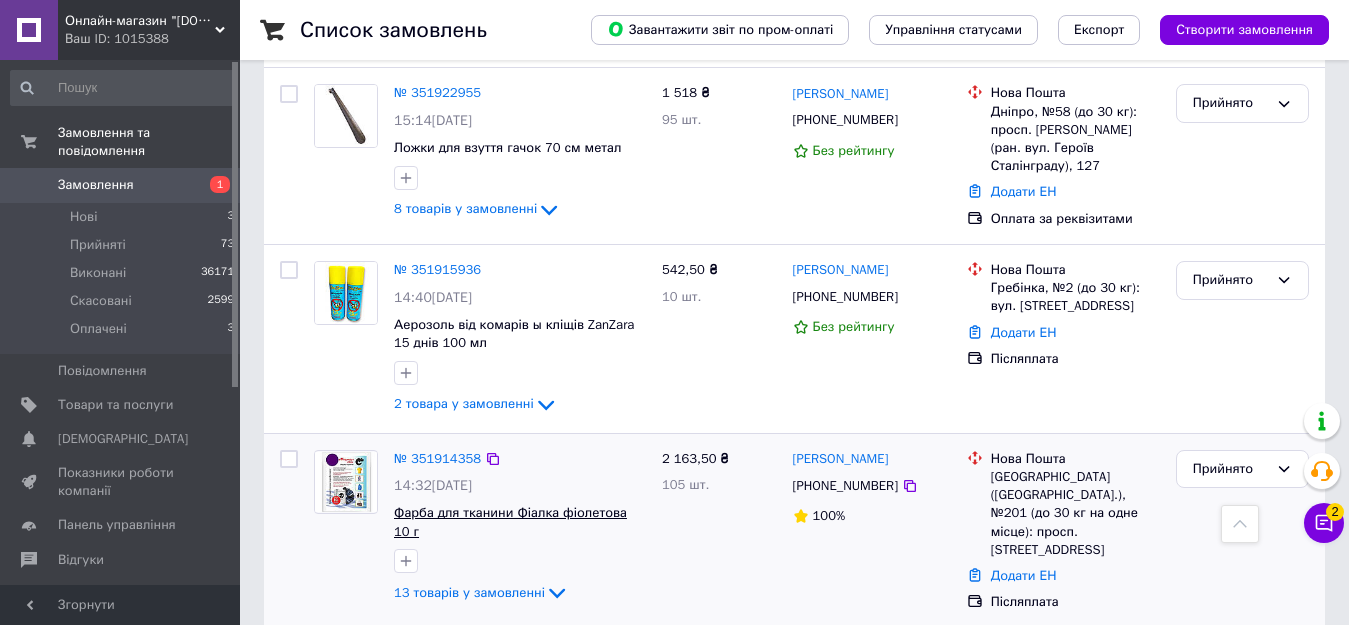 scroll, scrollTop: 700, scrollLeft: 0, axis: vertical 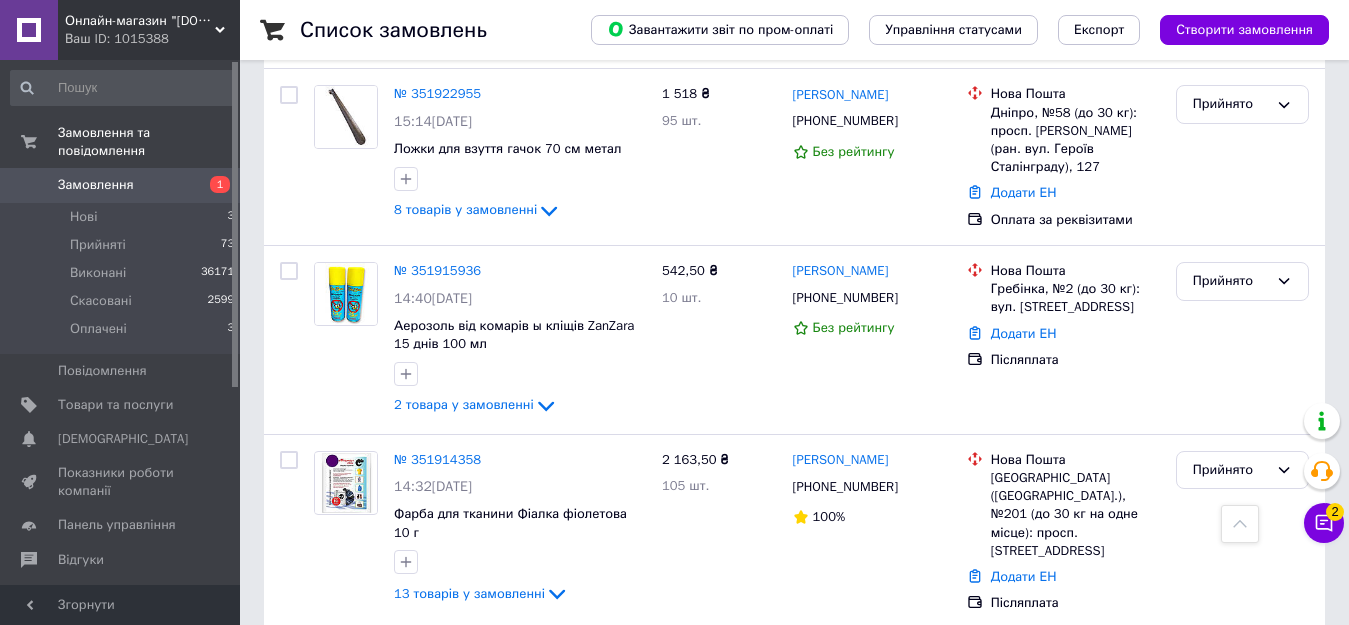 click on "№ 351914358" at bounding box center (437, 459) 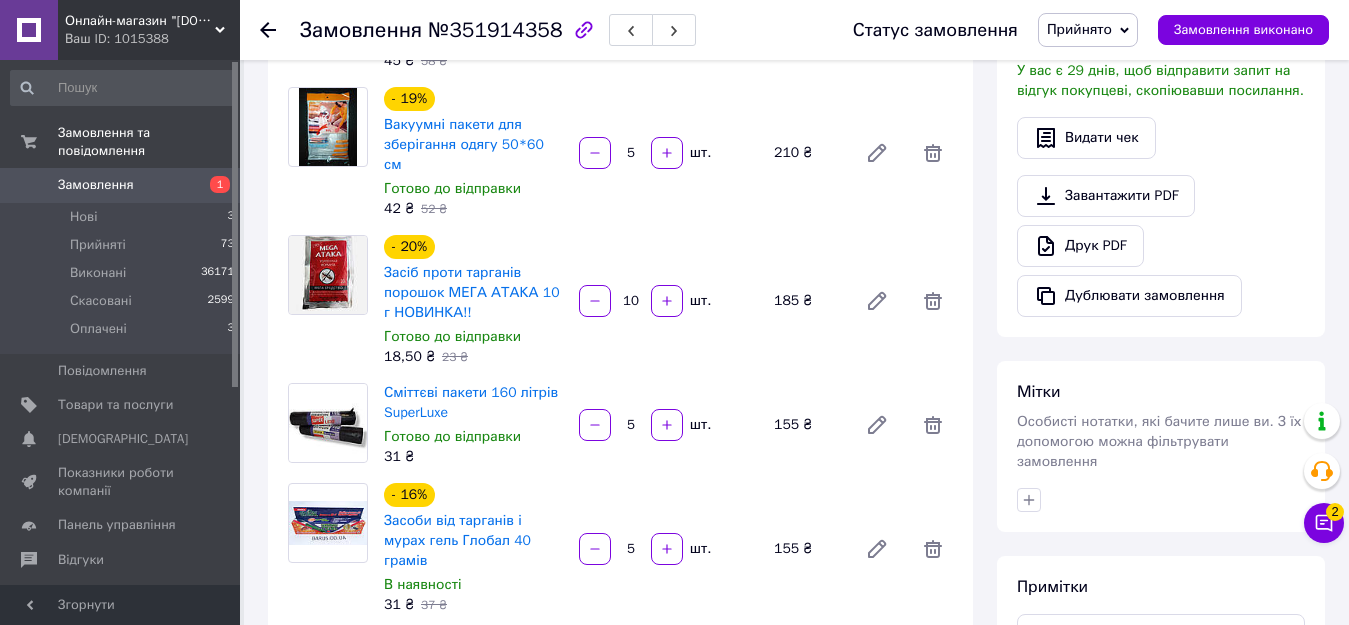 scroll, scrollTop: 500, scrollLeft: 0, axis: vertical 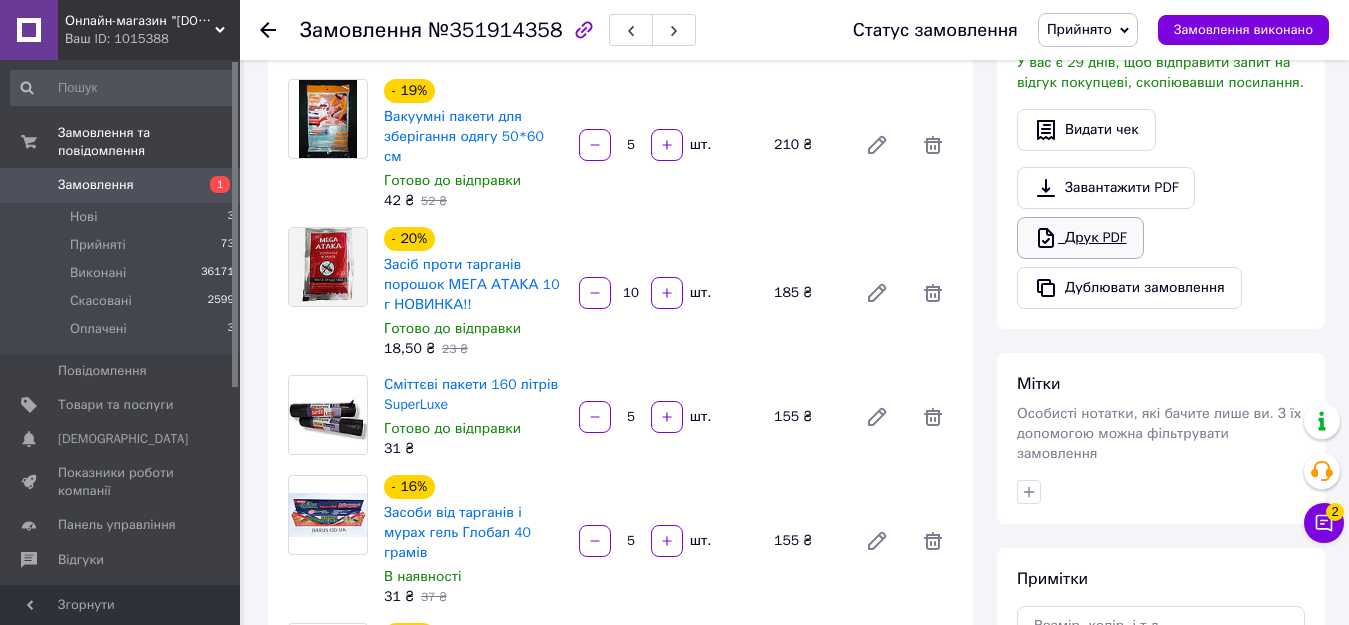 click on "Друк PDF" at bounding box center [1080, 238] 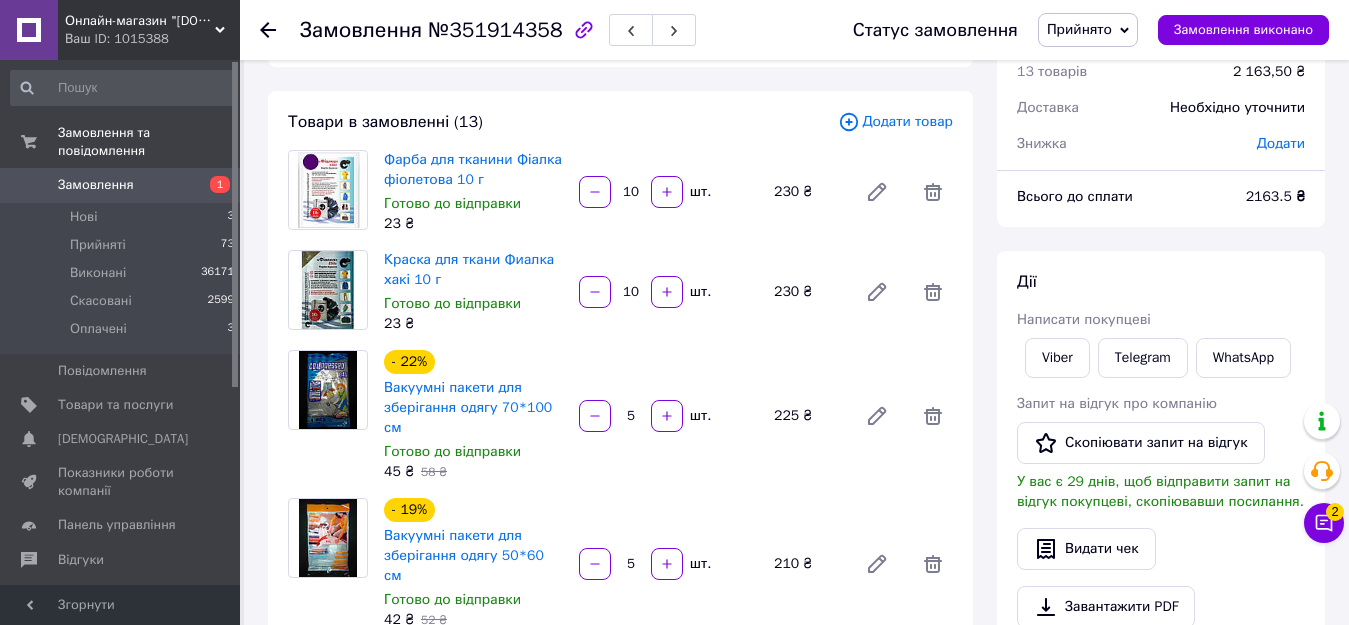 scroll, scrollTop: 0, scrollLeft: 0, axis: both 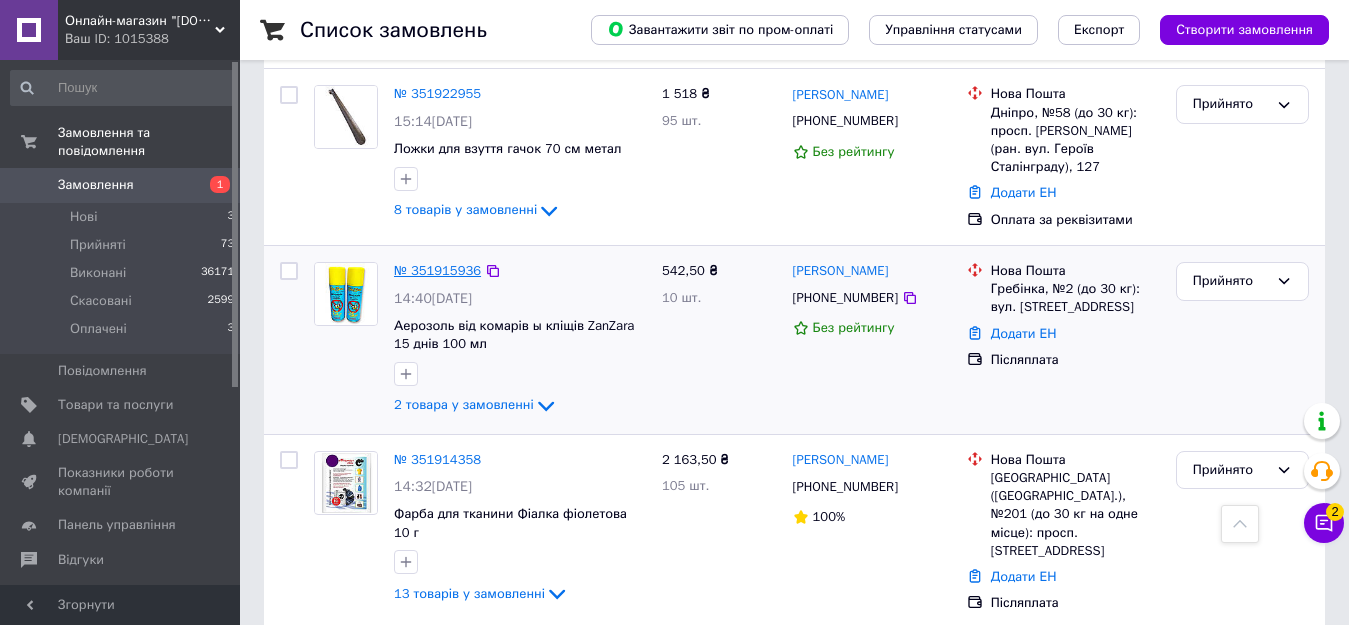 click on "№ 351915936" at bounding box center [437, 270] 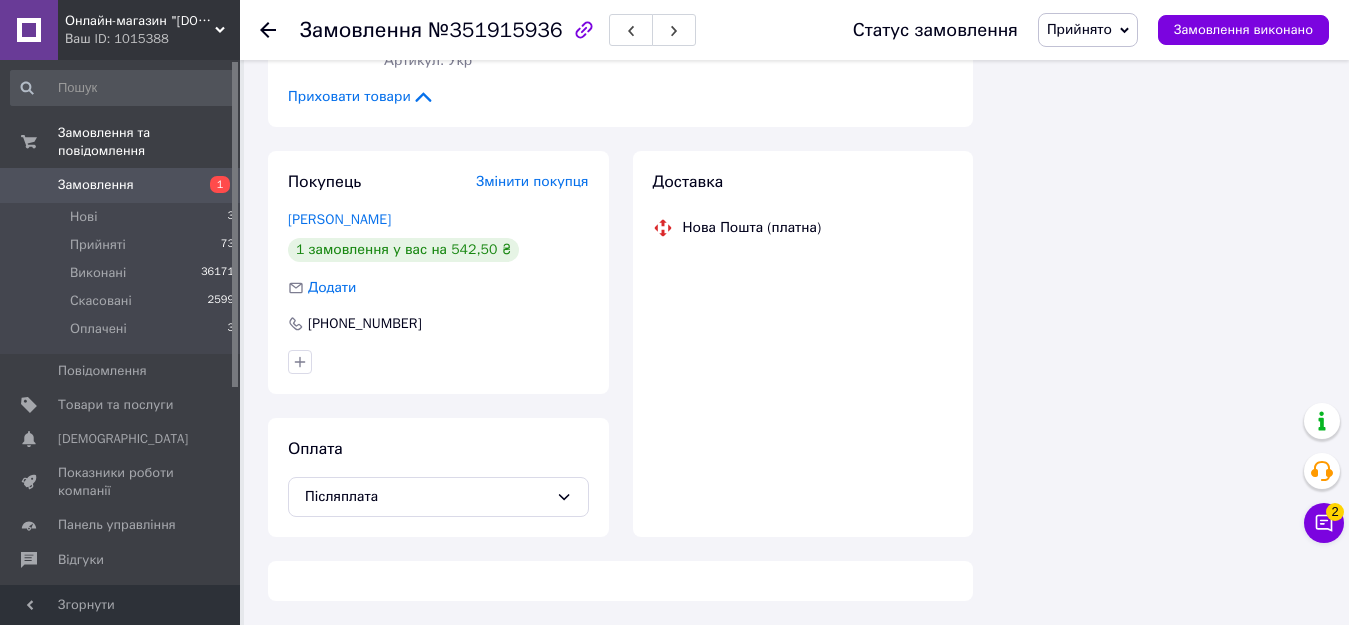 scroll, scrollTop: 700, scrollLeft: 0, axis: vertical 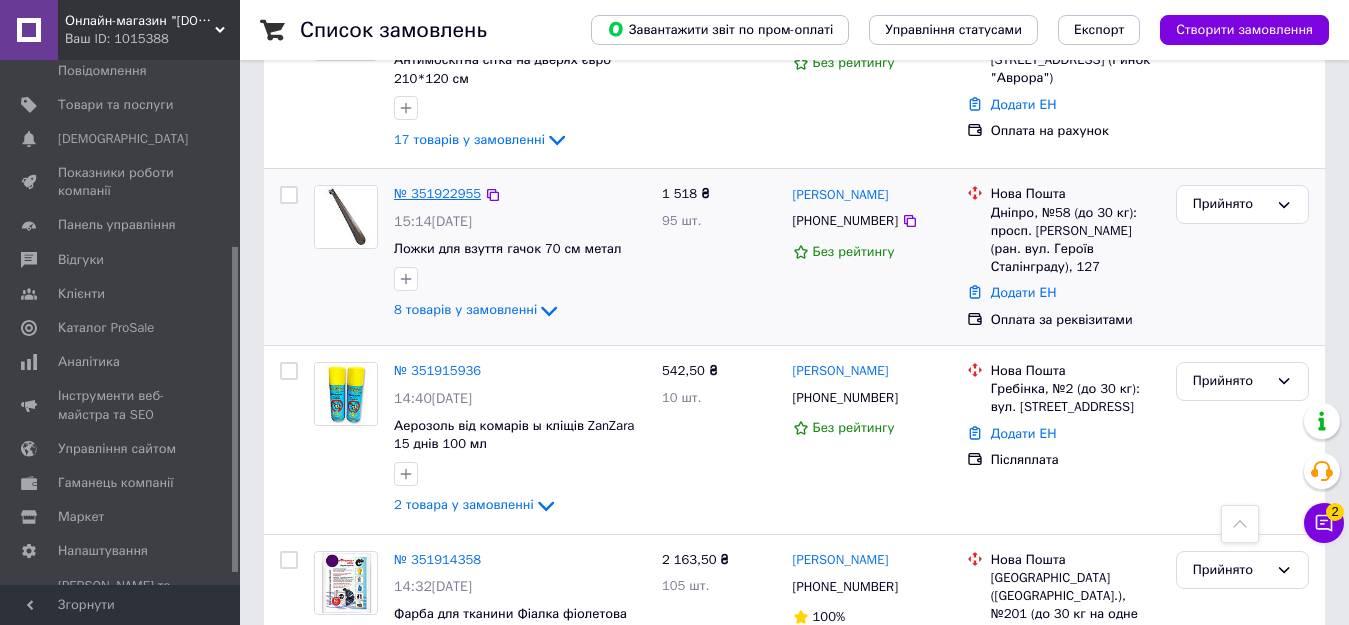 click on "№ 351922955" at bounding box center (437, 193) 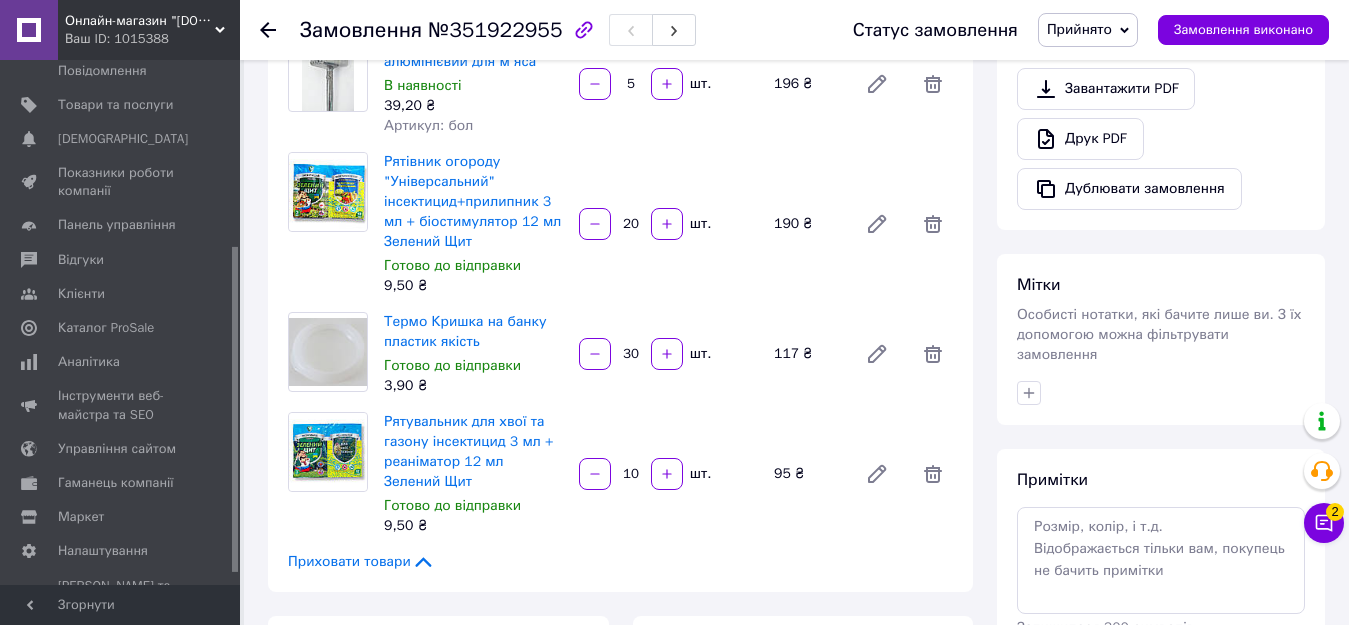 scroll, scrollTop: 600, scrollLeft: 0, axis: vertical 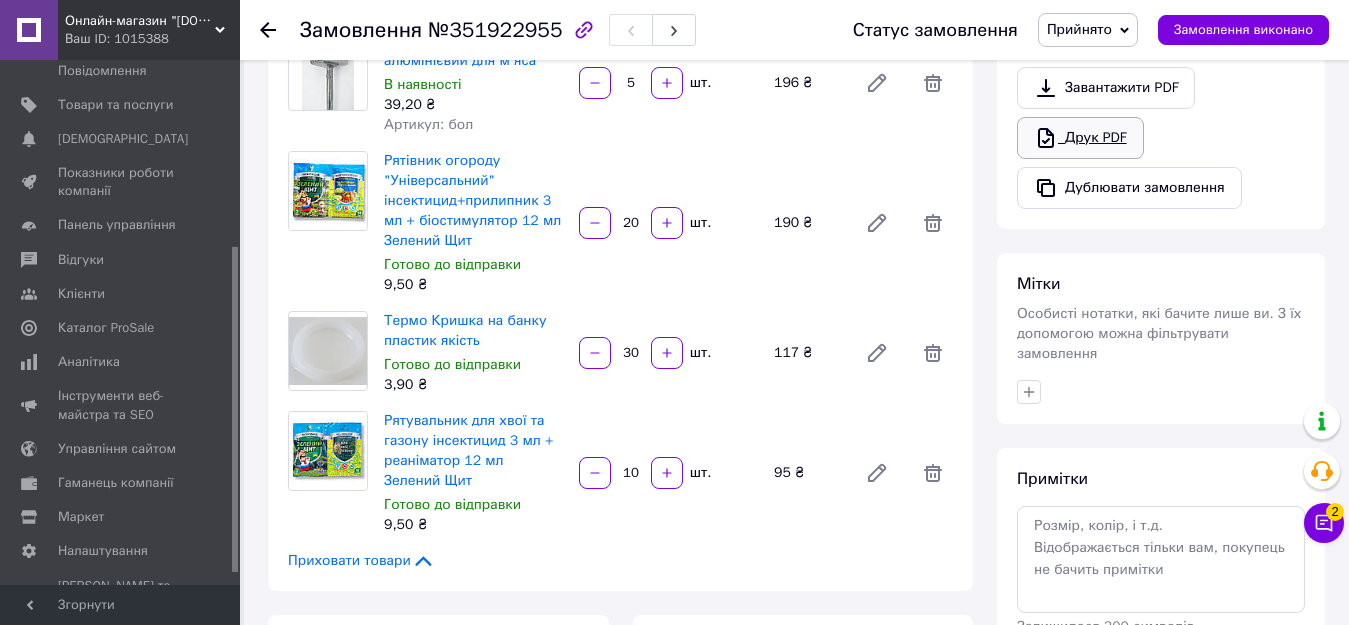 click on "Друк PDF" at bounding box center (1080, 138) 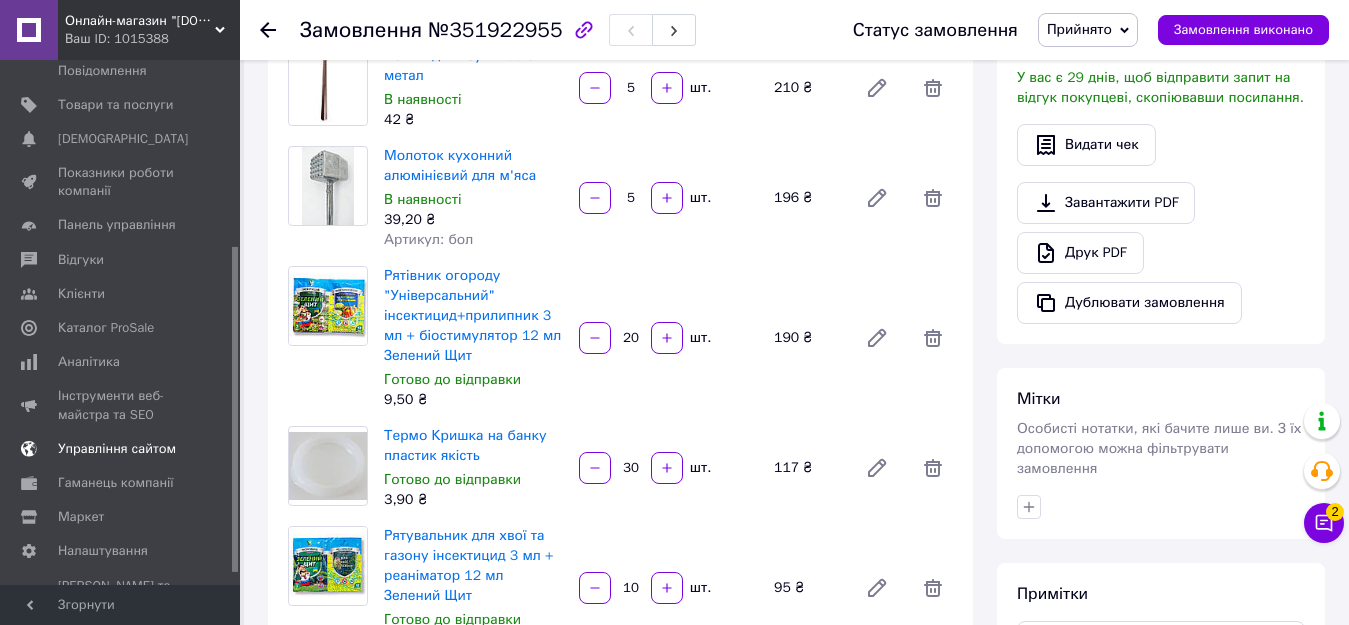 scroll, scrollTop: 400, scrollLeft: 0, axis: vertical 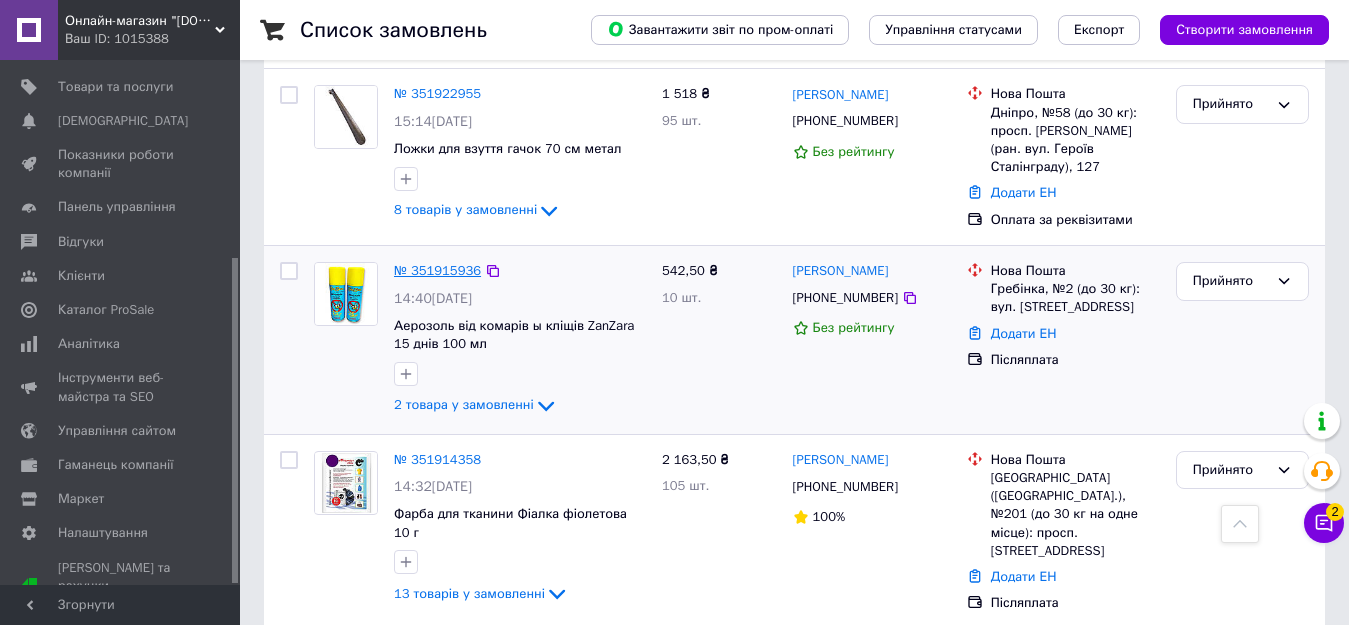 click on "№ 351915936" at bounding box center [437, 270] 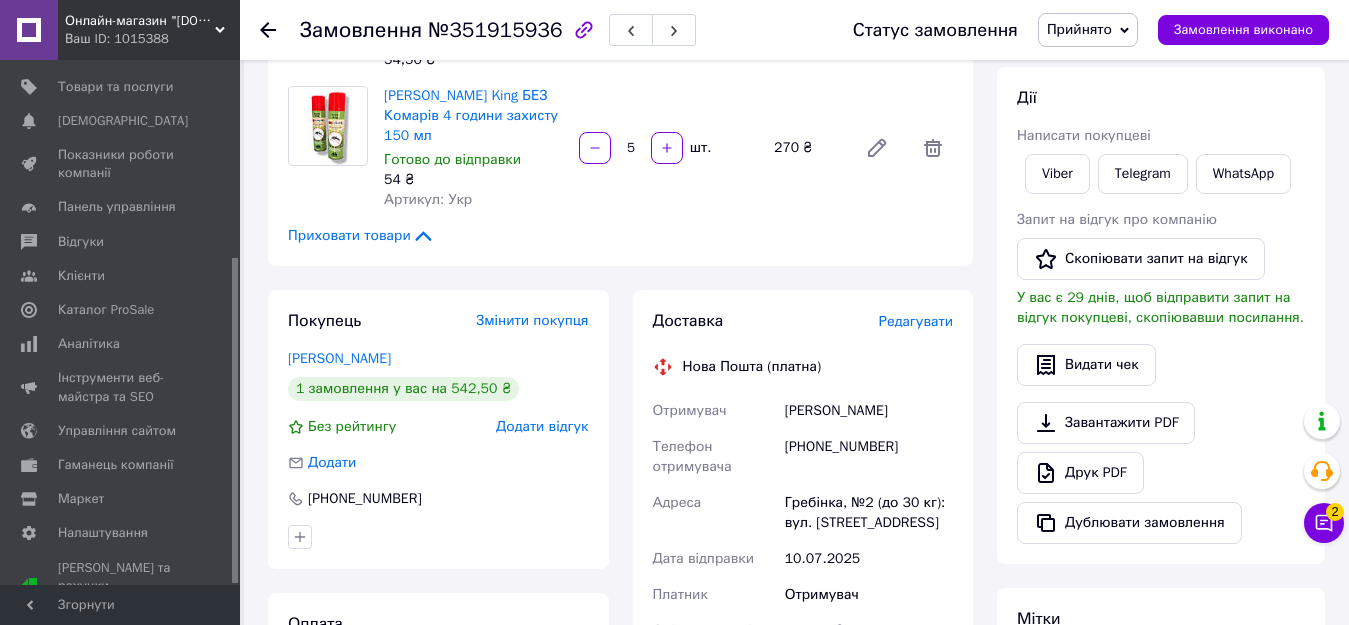 scroll, scrollTop: 300, scrollLeft: 0, axis: vertical 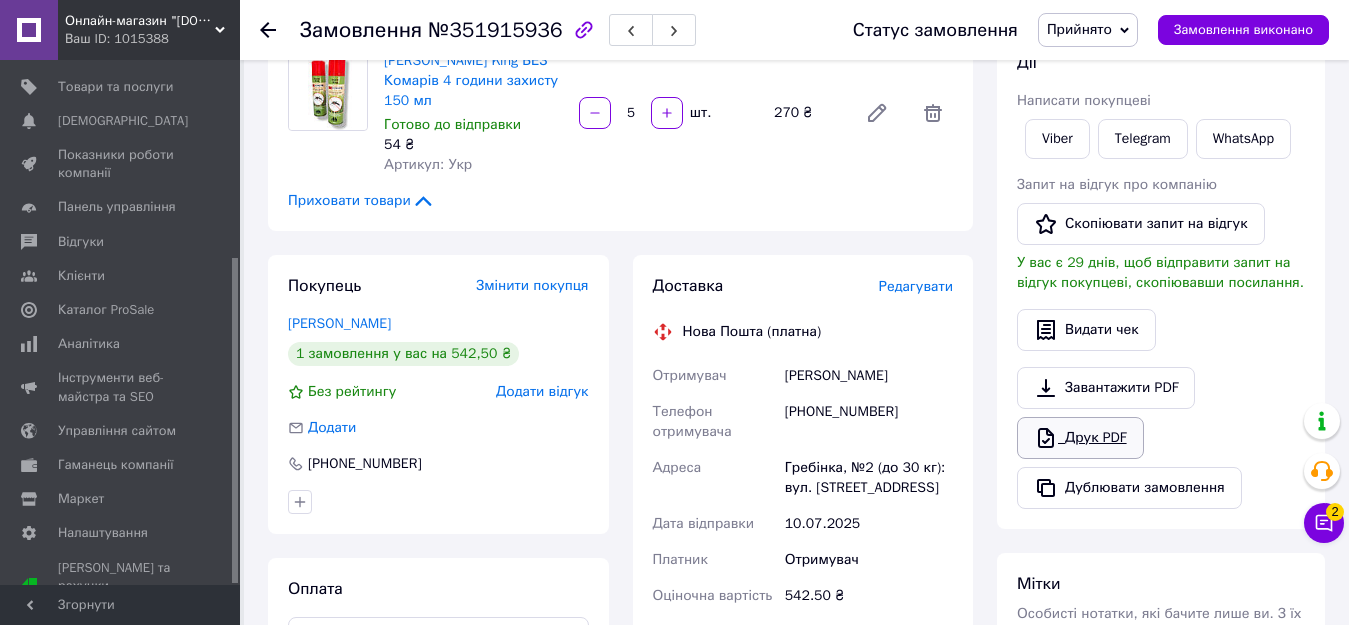click on "Друк PDF" at bounding box center (1080, 438) 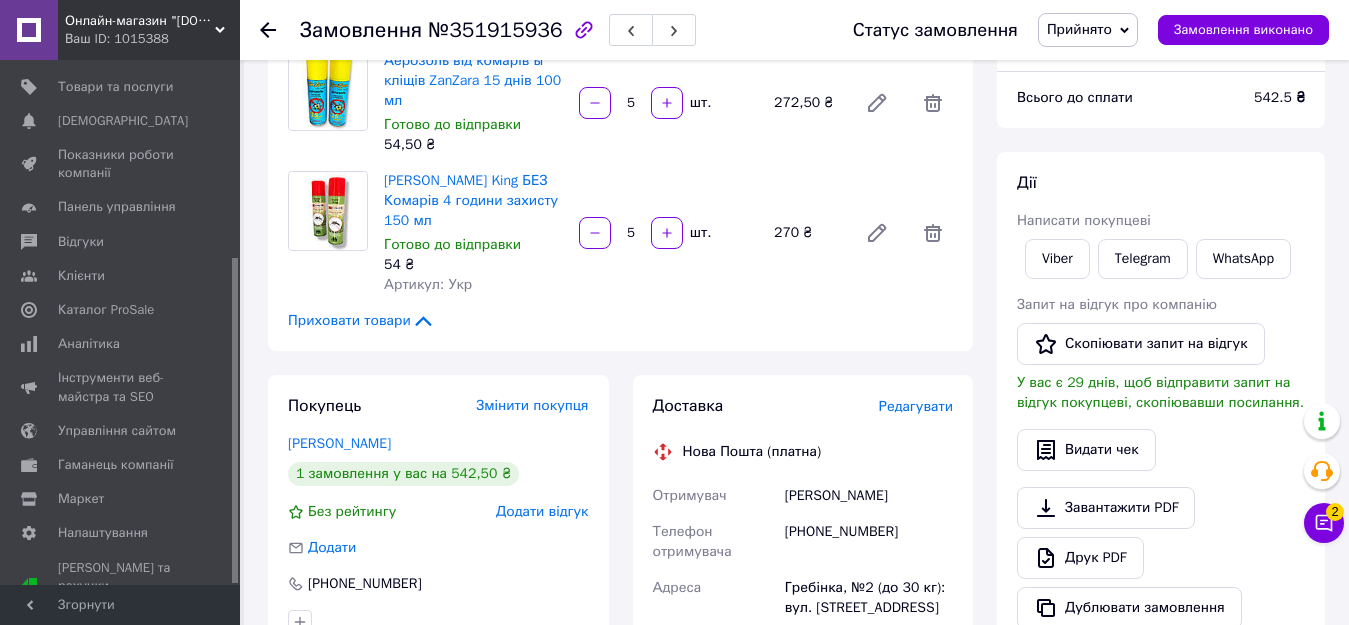 scroll, scrollTop: 0, scrollLeft: 0, axis: both 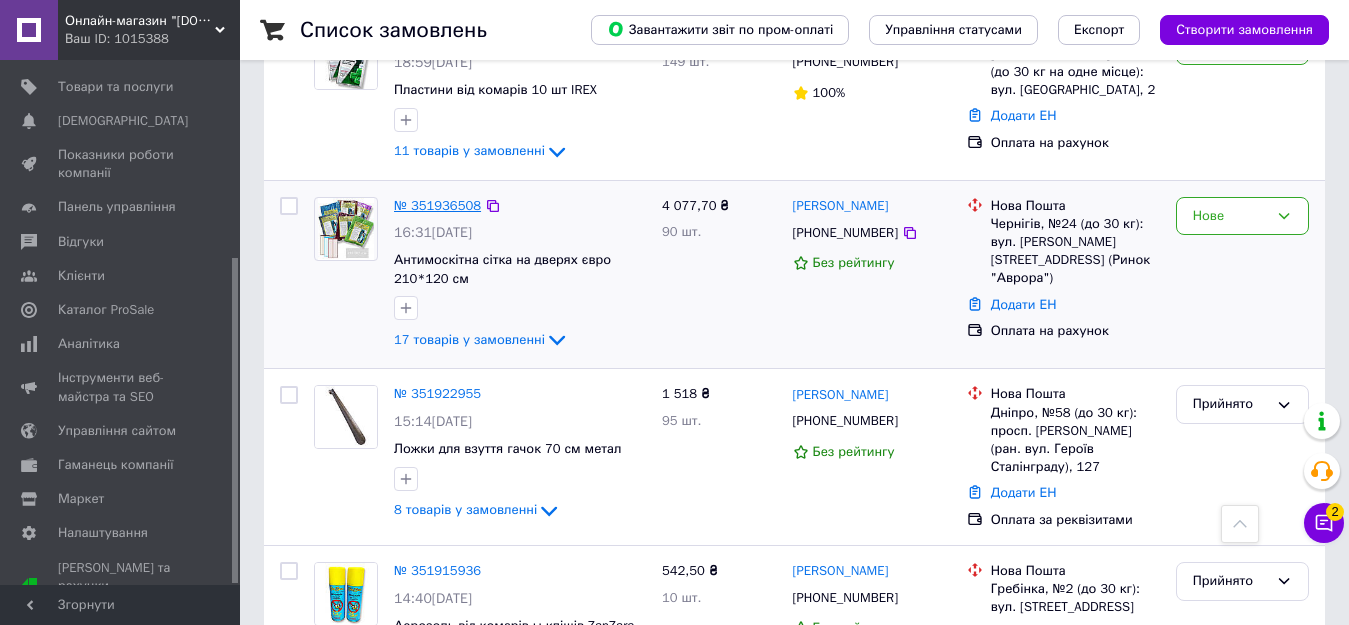 click on "№ 351936508" at bounding box center [437, 205] 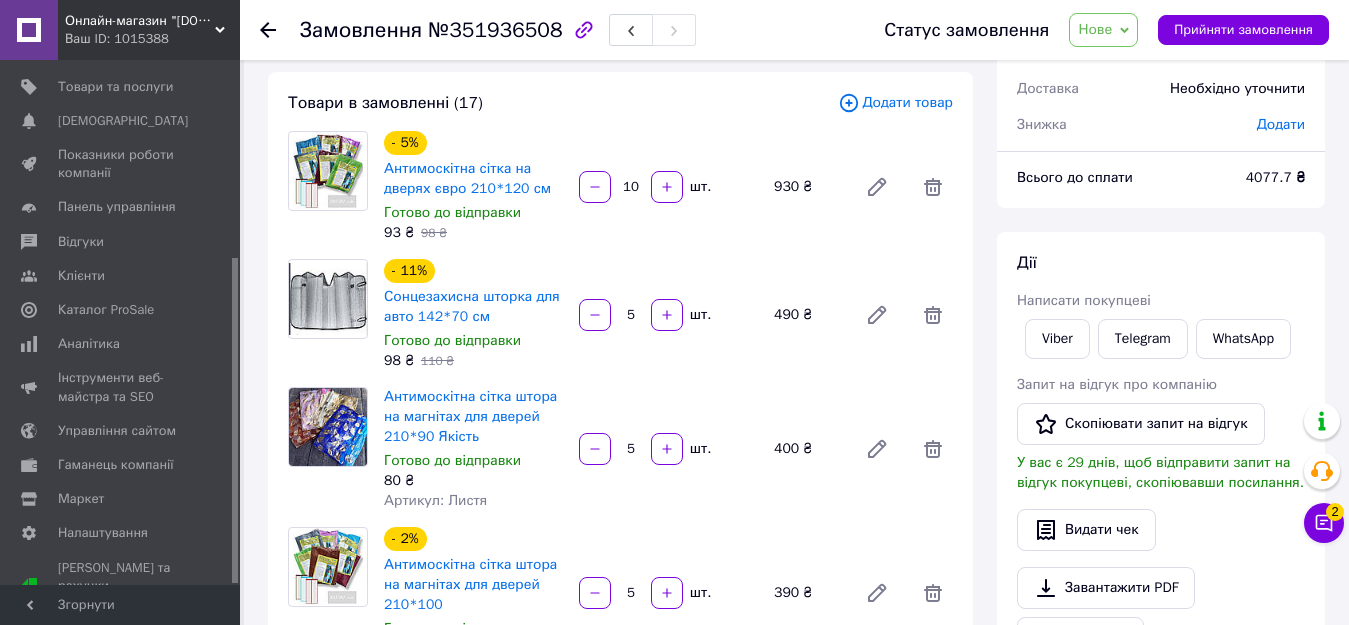 scroll, scrollTop: 0, scrollLeft: 0, axis: both 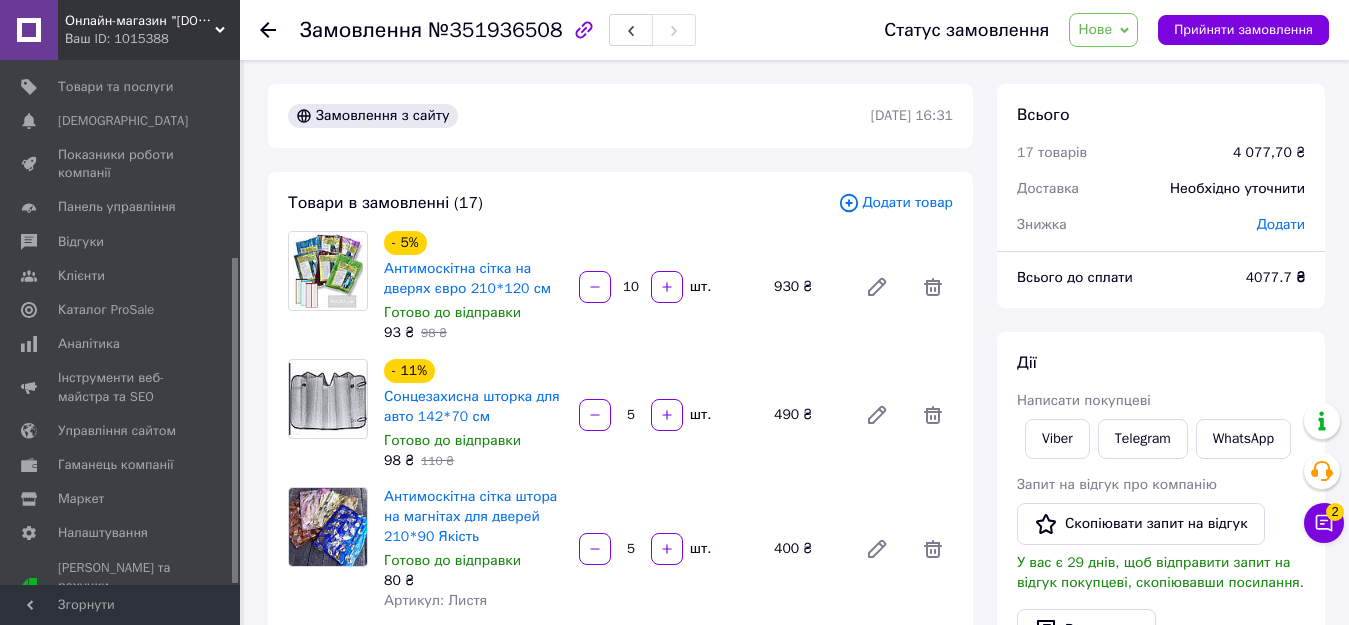 click on "Нове" at bounding box center [1095, 29] 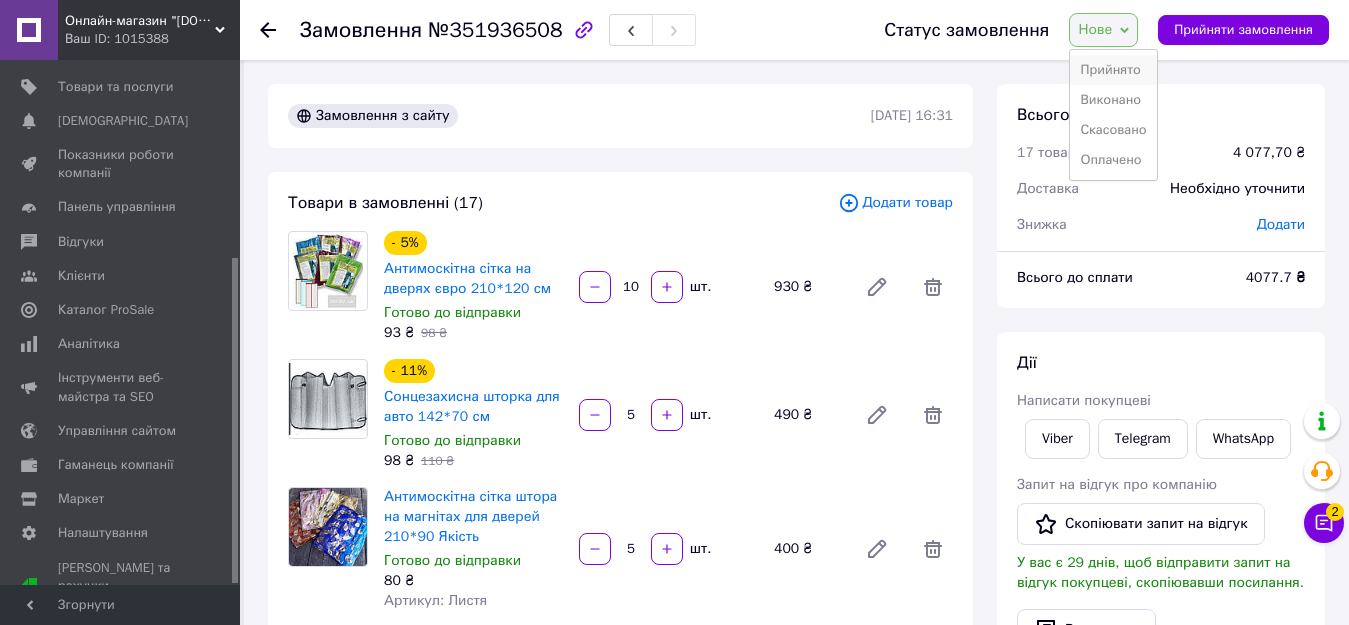click on "Прийнято" at bounding box center [1113, 70] 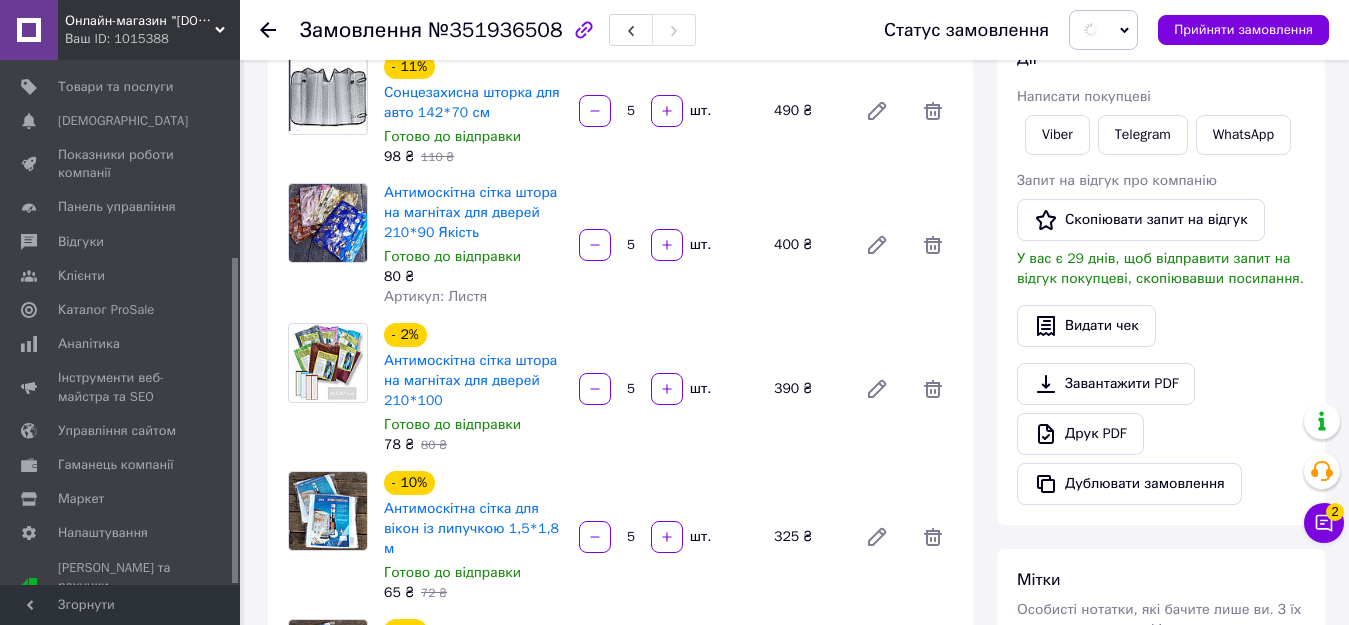 scroll, scrollTop: 400, scrollLeft: 0, axis: vertical 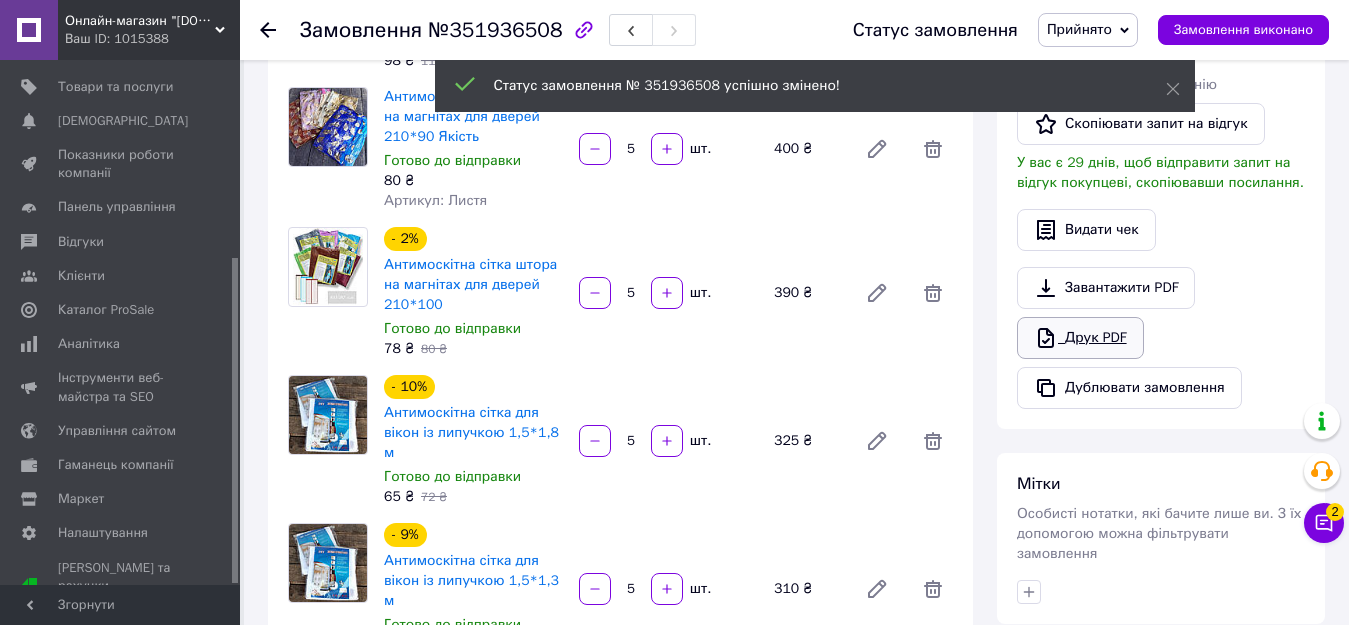 click on "Друк PDF" at bounding box center [1080, 338] 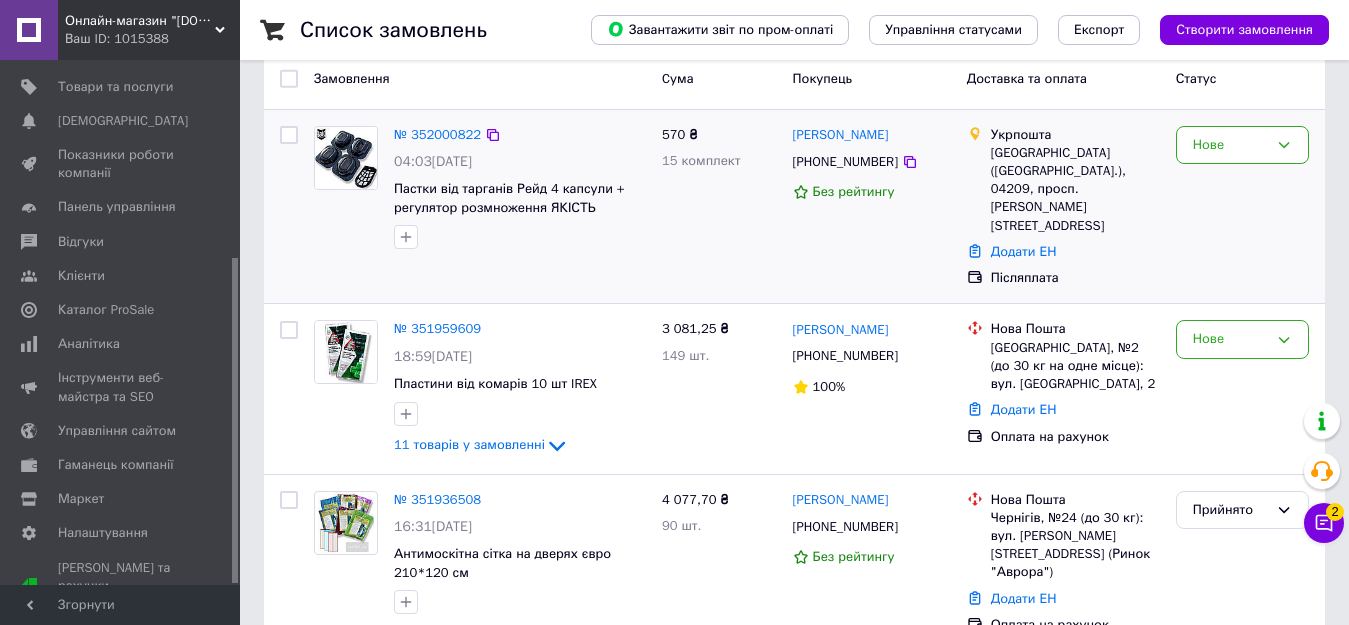 scroll, scrollTop: 100, scrollLeft: 0, axis: vertical 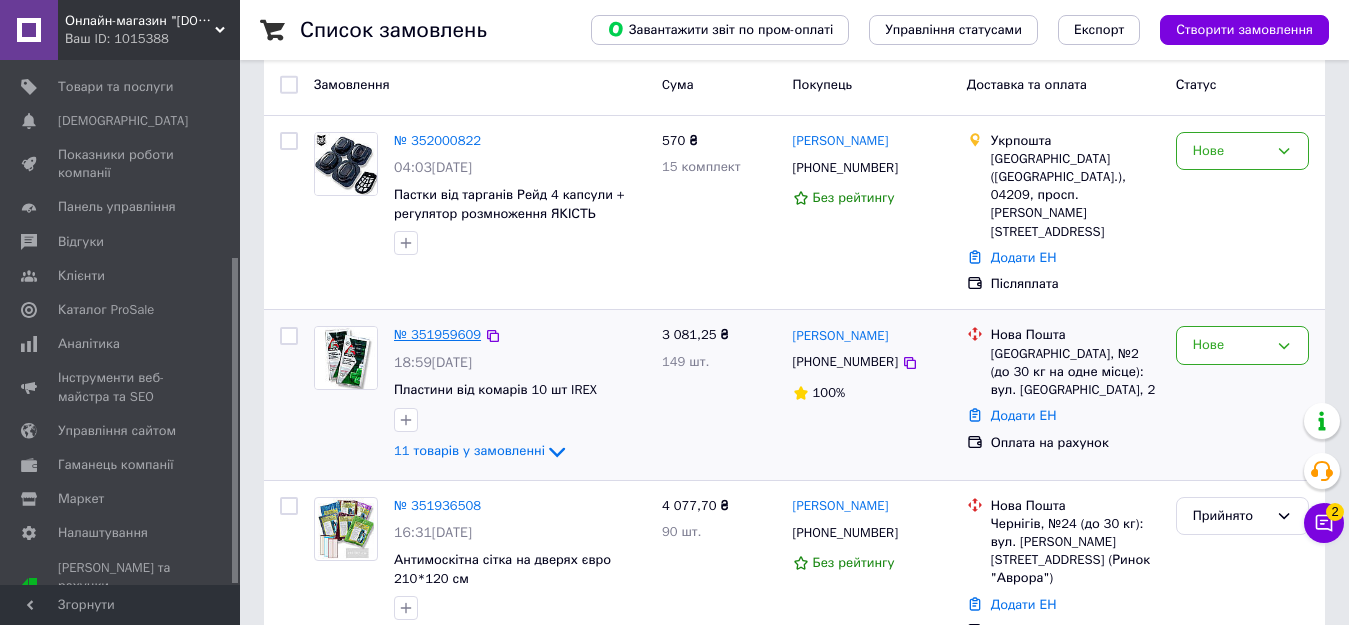 click on "№ 351959609" at bounding box center [437, 334] 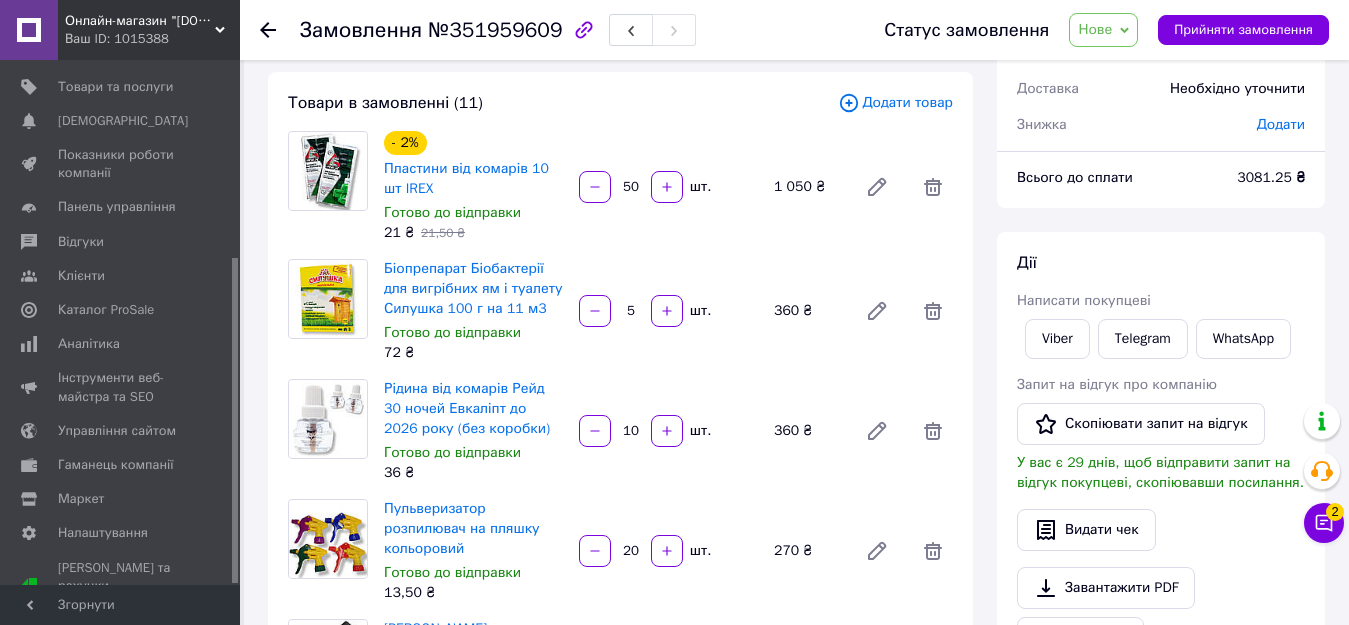 drag, startPoint x: 1113, startPoint y: 15, endPoint x: 1114, endPoint y: 65, distance: 50.01 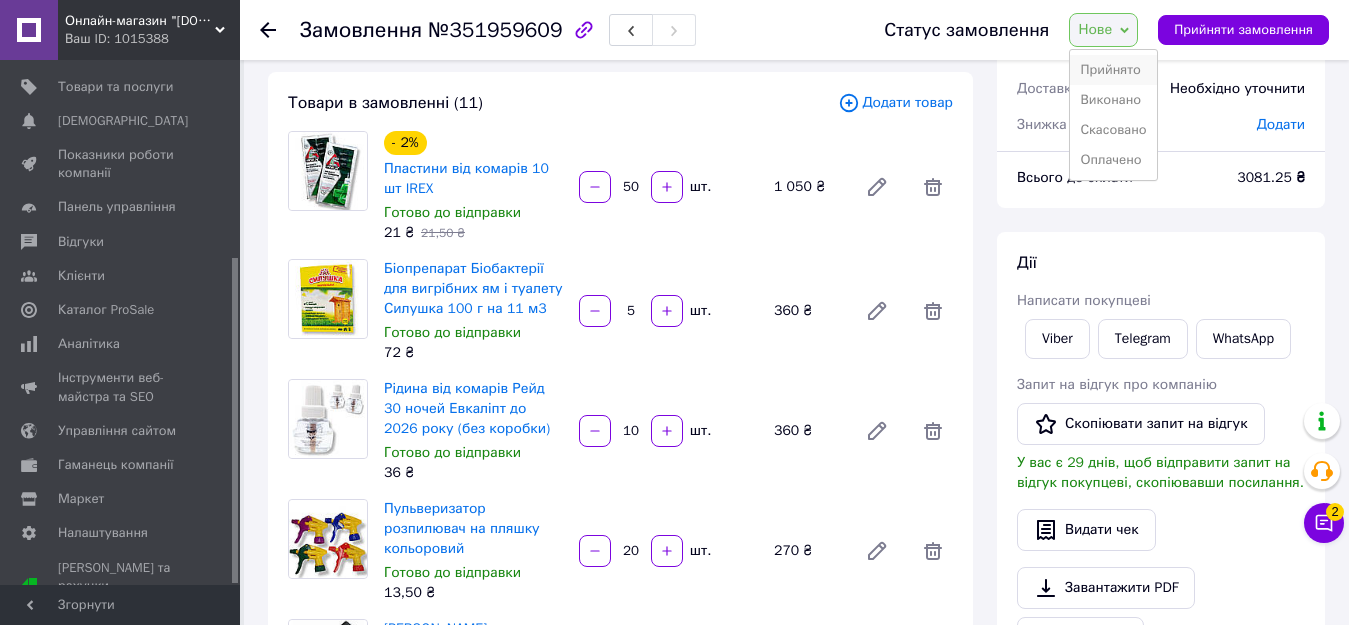 click on "Прийнято" at bounding box center [1113, 70] 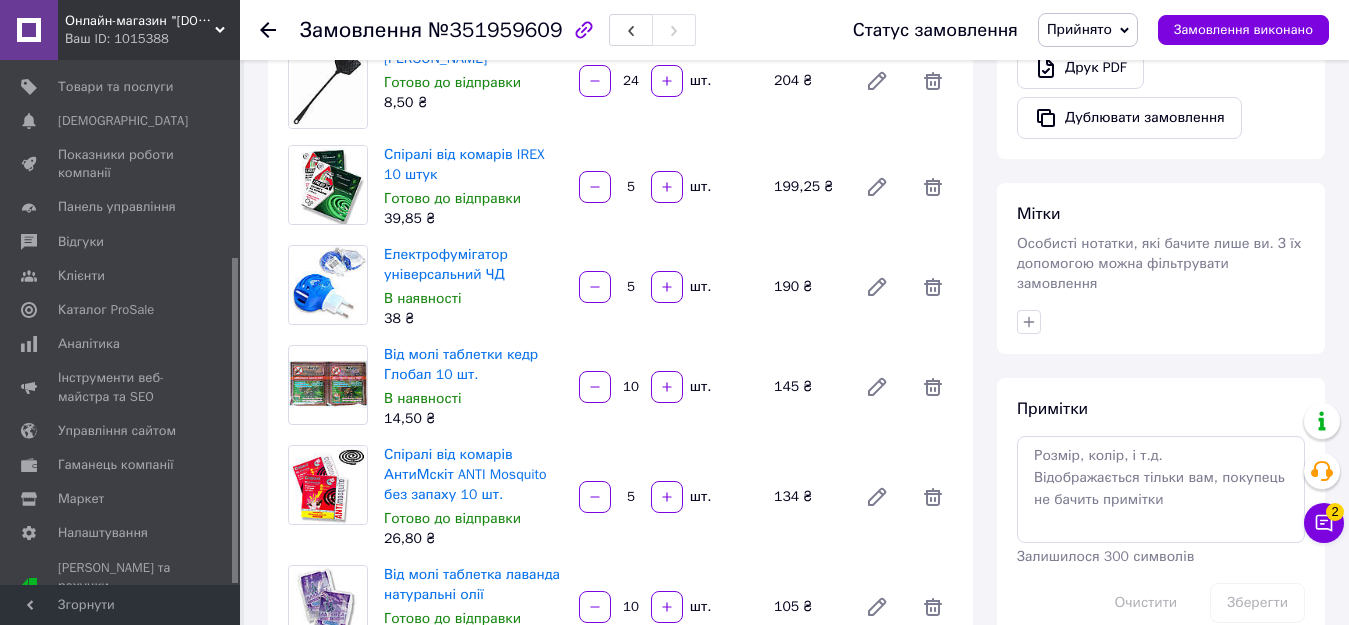 scroll, scrollTop: 500, scrollLeft: 0, axis: vertical 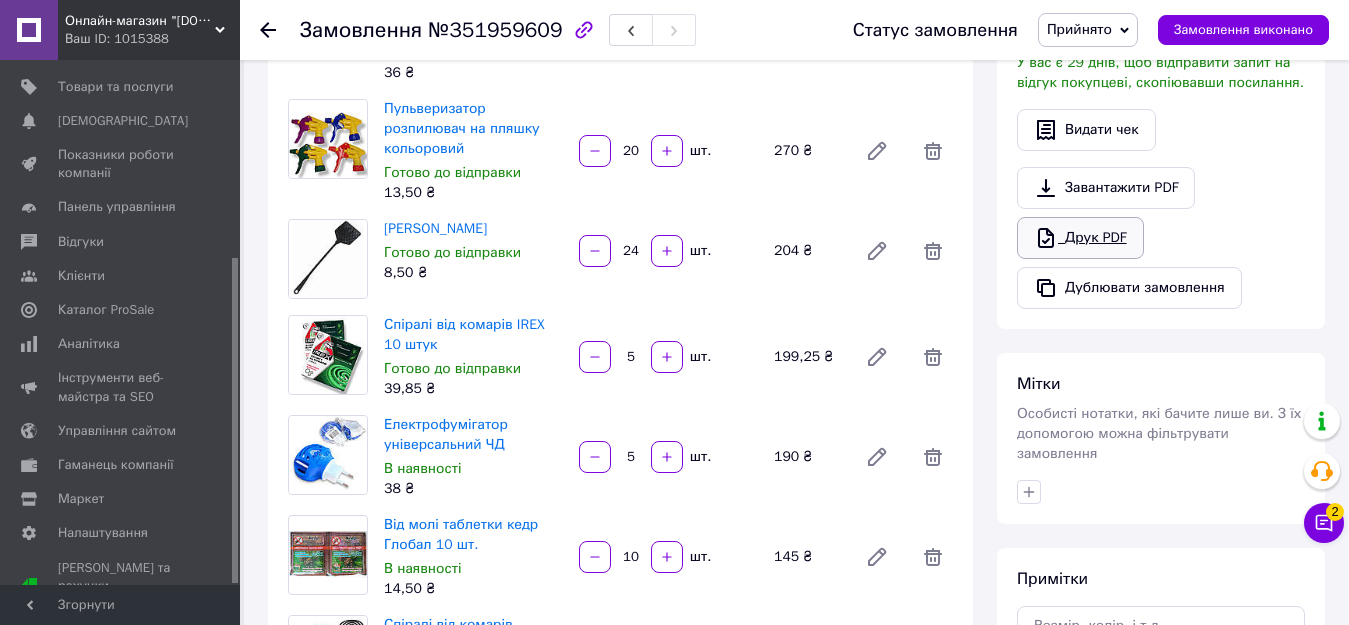 click on "Друк PDF" at bounding box center [1080, 238] 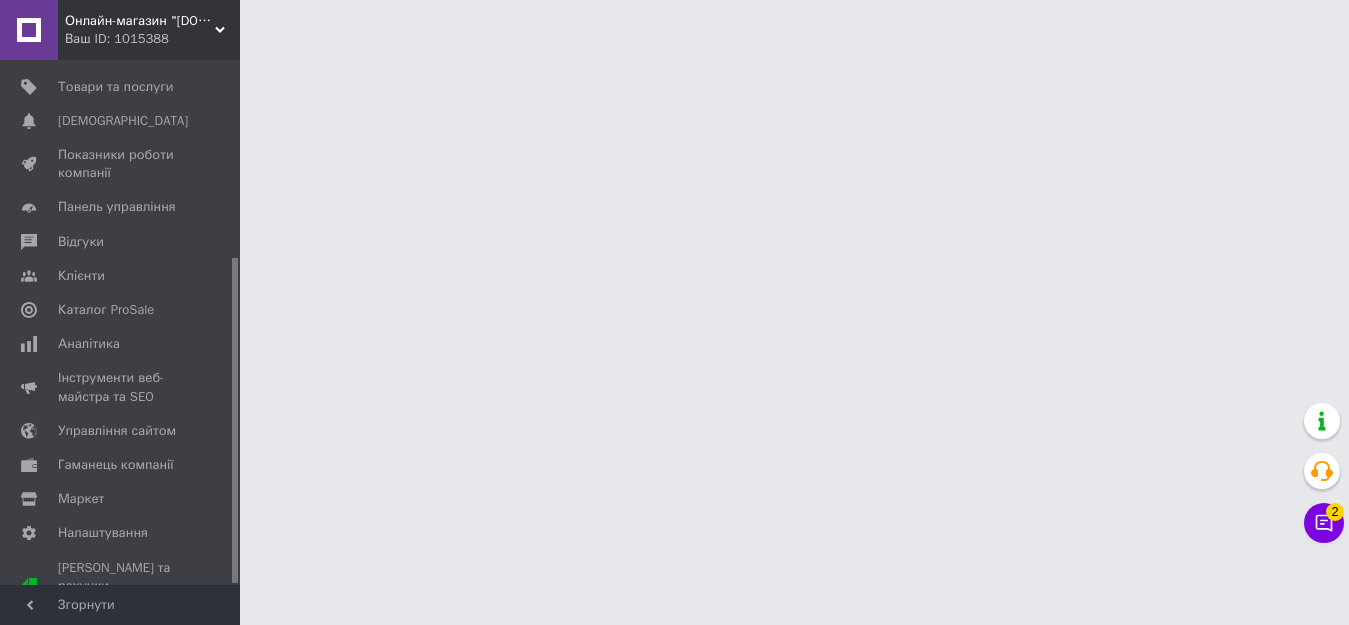scroll, scrollTop: 0, scrollLeft: 0, axis: both 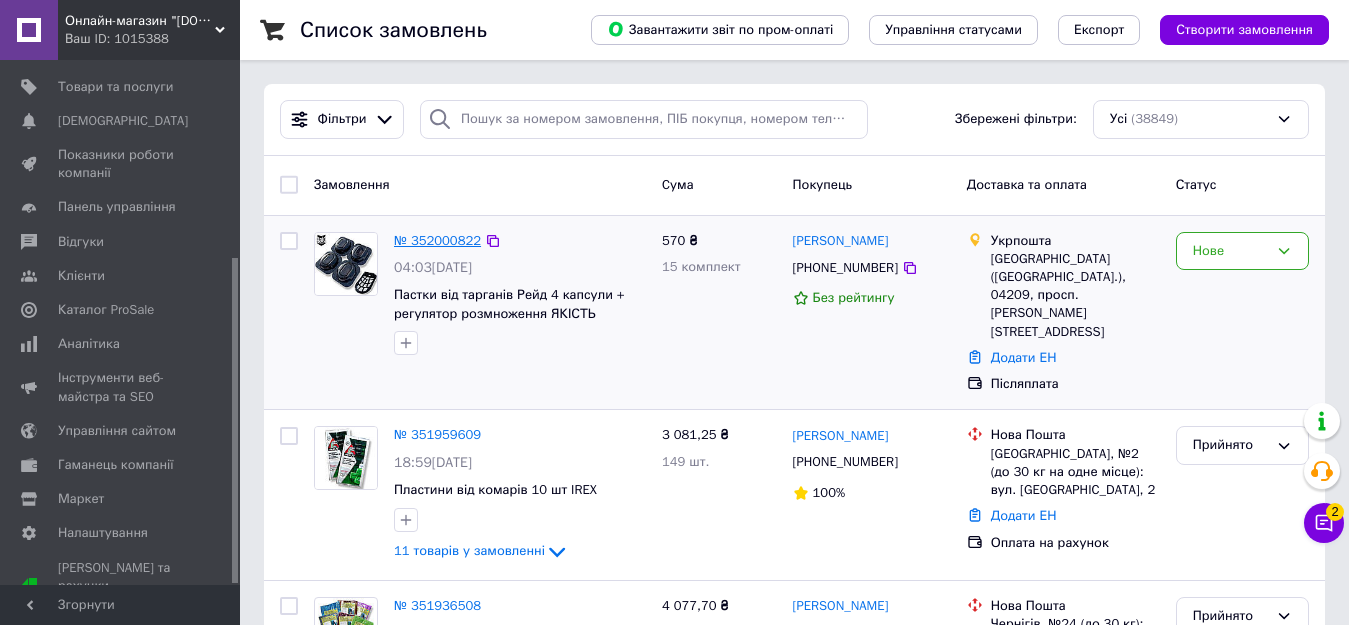 click on "№ 352000822" at bounding box center (437, 240) 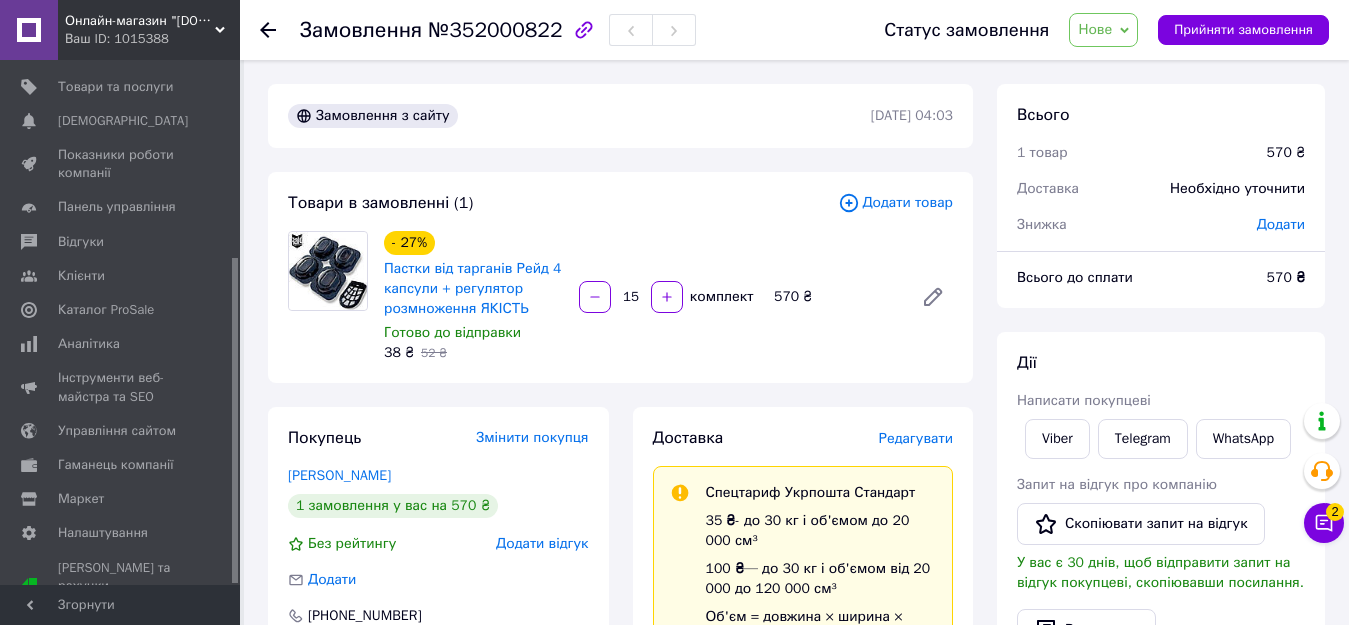 click on "Нове" at bounding box center [1095, 29] 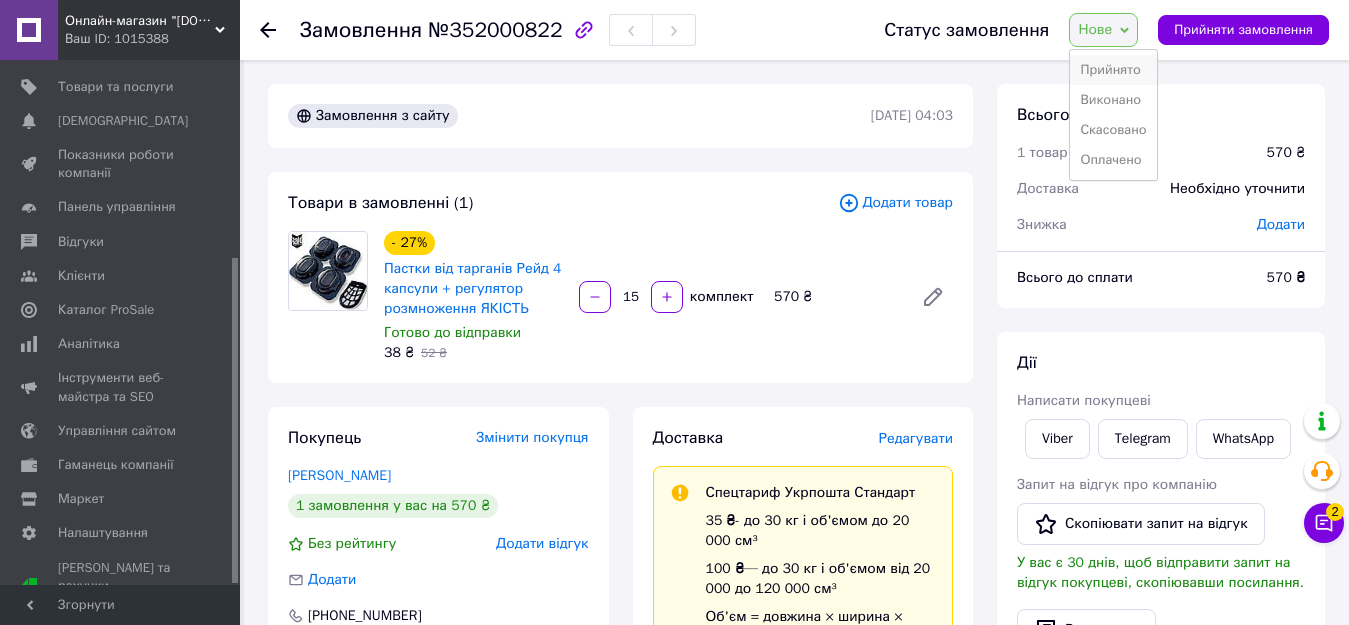 click on "Прийнято" at bounding box center [1113, 70] 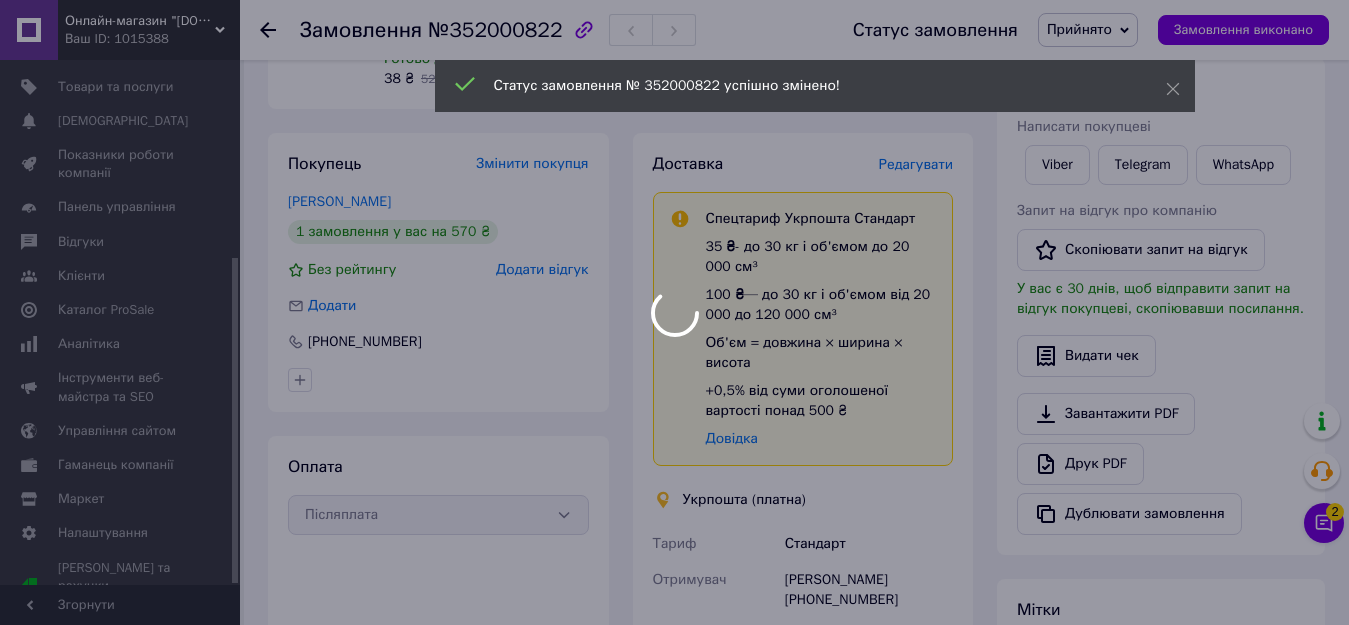 scroll, scrollTop: 300, scrollLeft: 0, axis: vertical 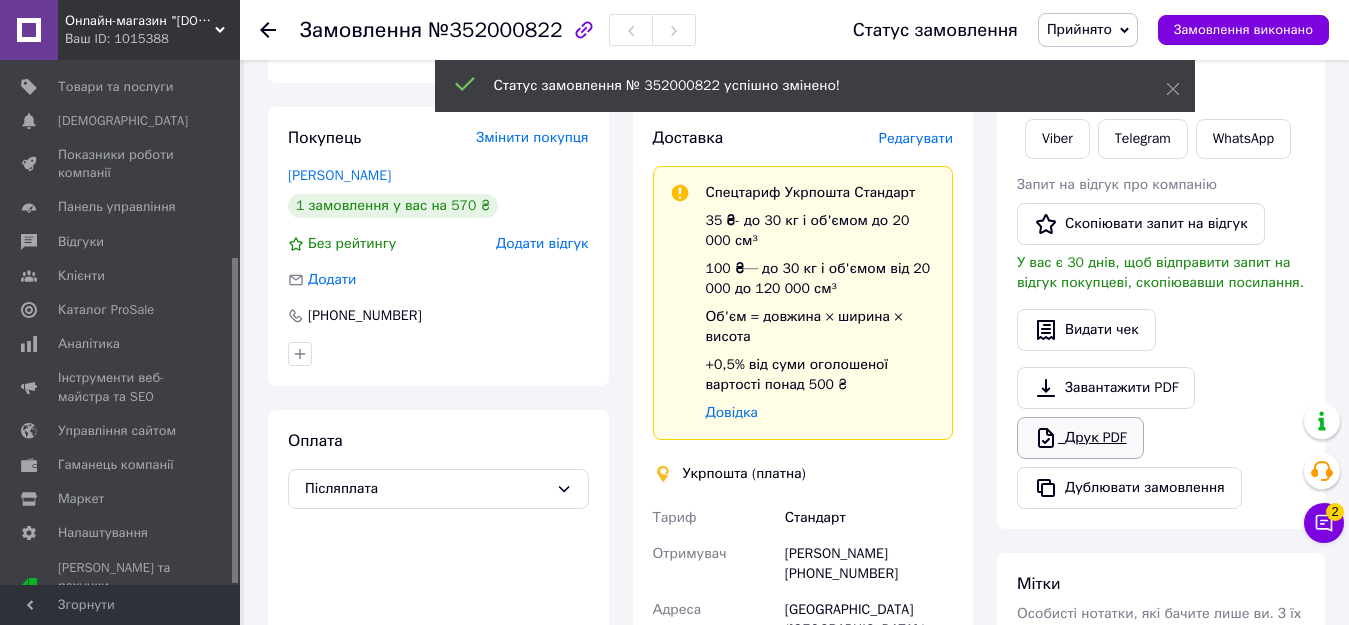 click on "Друк PDF" at bounding box center (1080, 438) 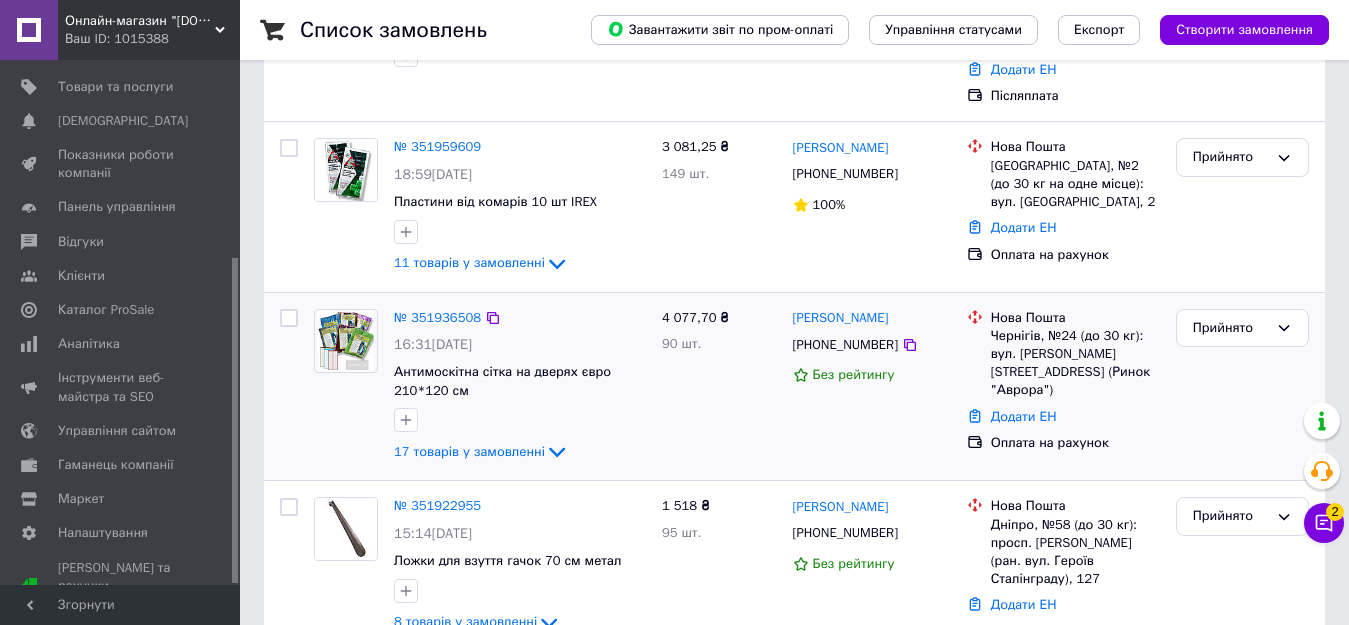 scroll, scrollTop: 300, scrollLeft: 0, axis: vertical 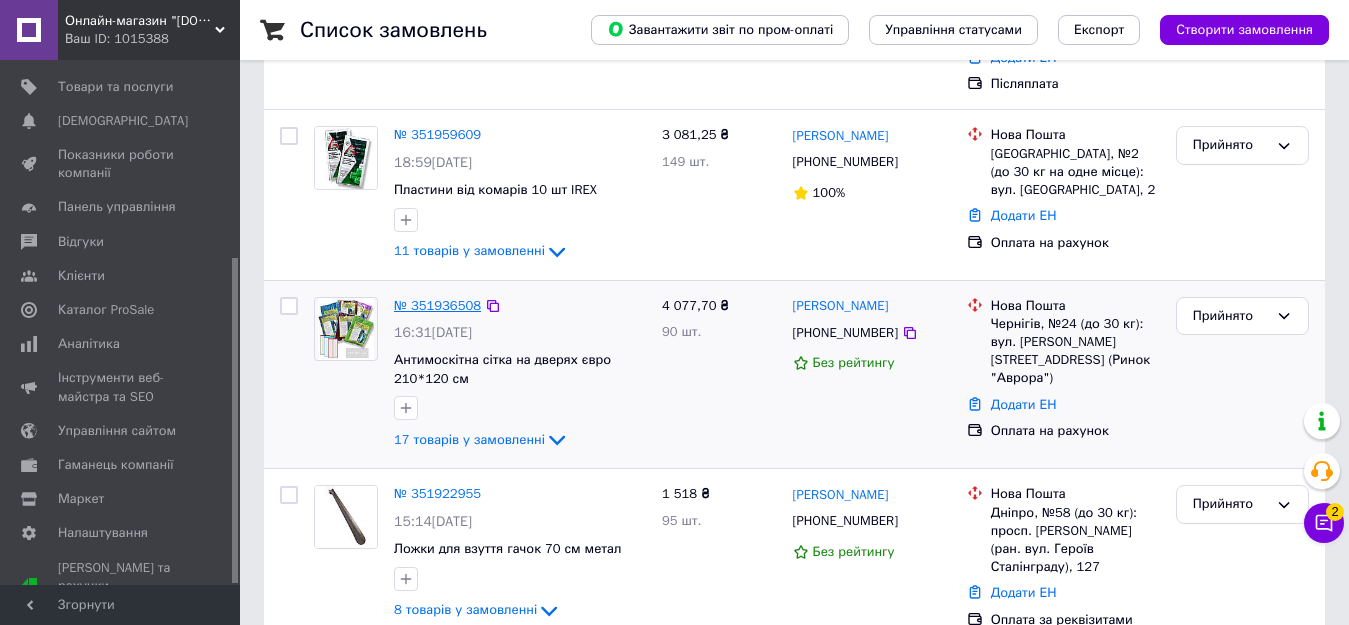 click on "№ 351936508" at bounding box center (437, 305) 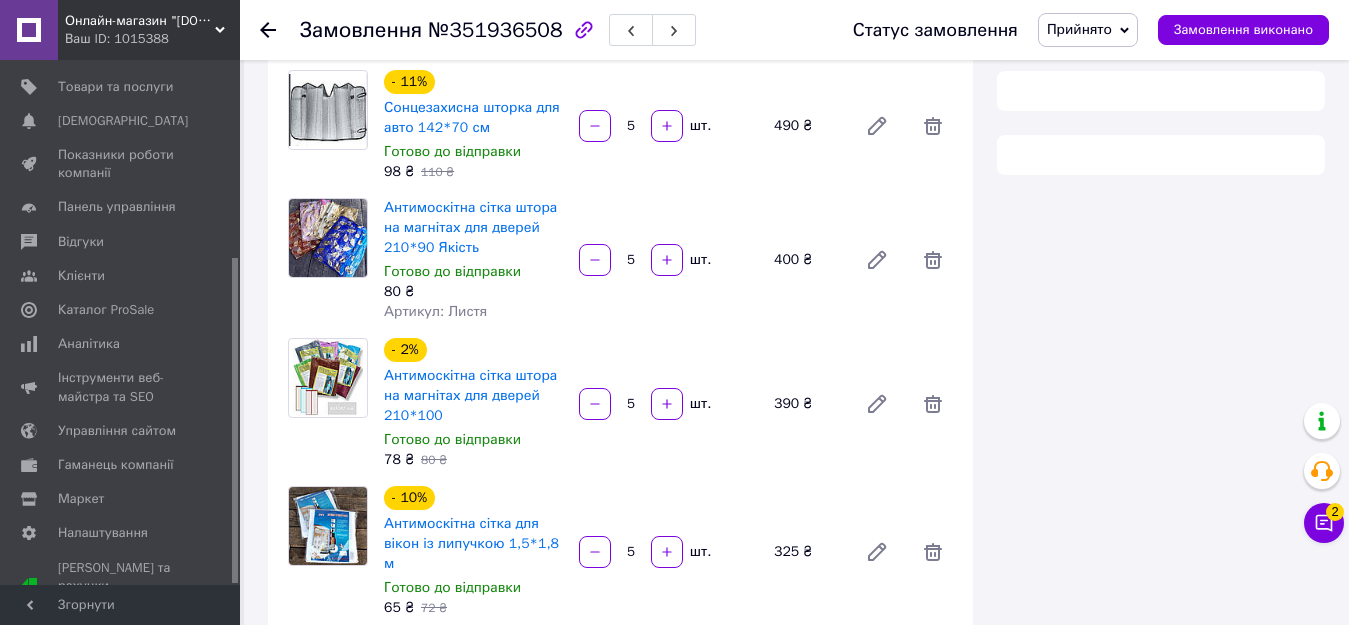 scroll, scrollTop: 300, scrollLeft: 0, axis: vertical 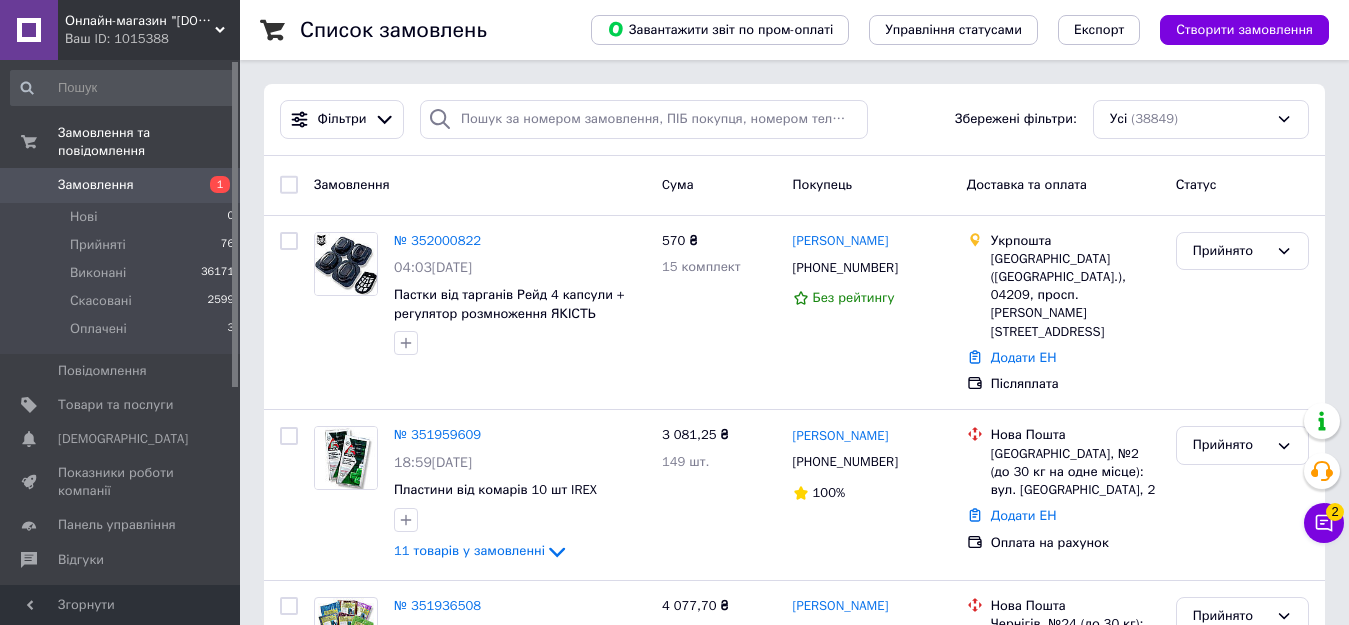 click on "Замовлення 1" at bounding box center (123, 185) 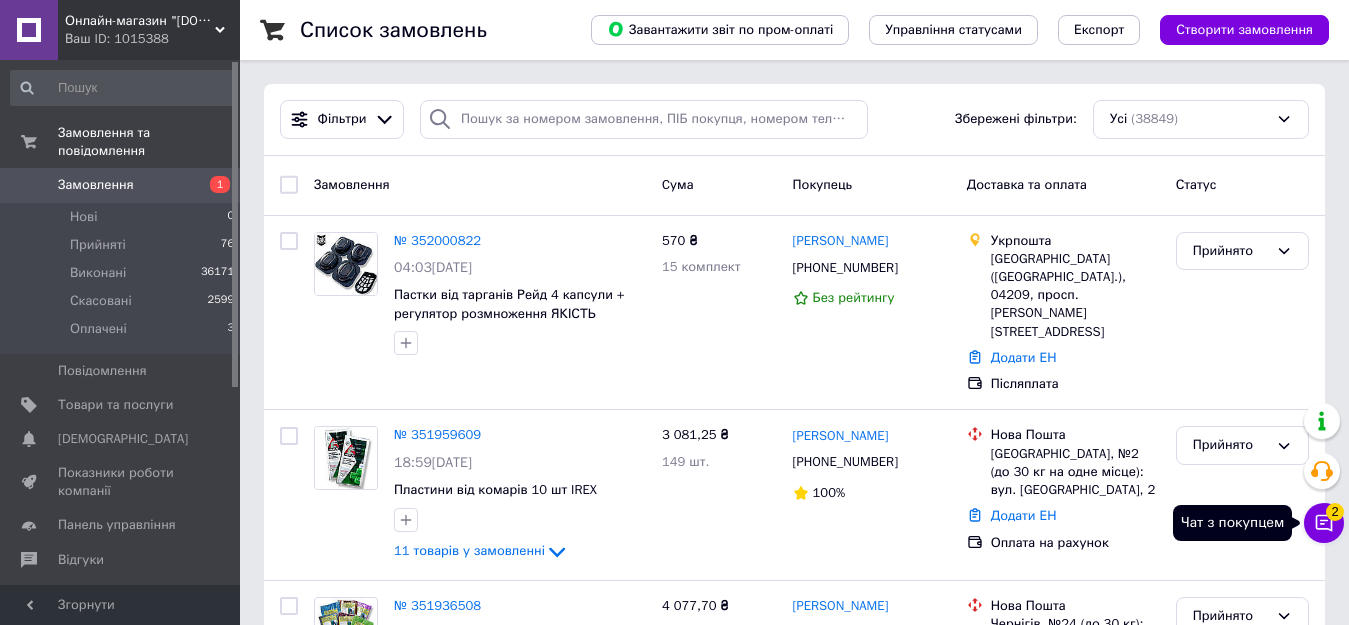 click 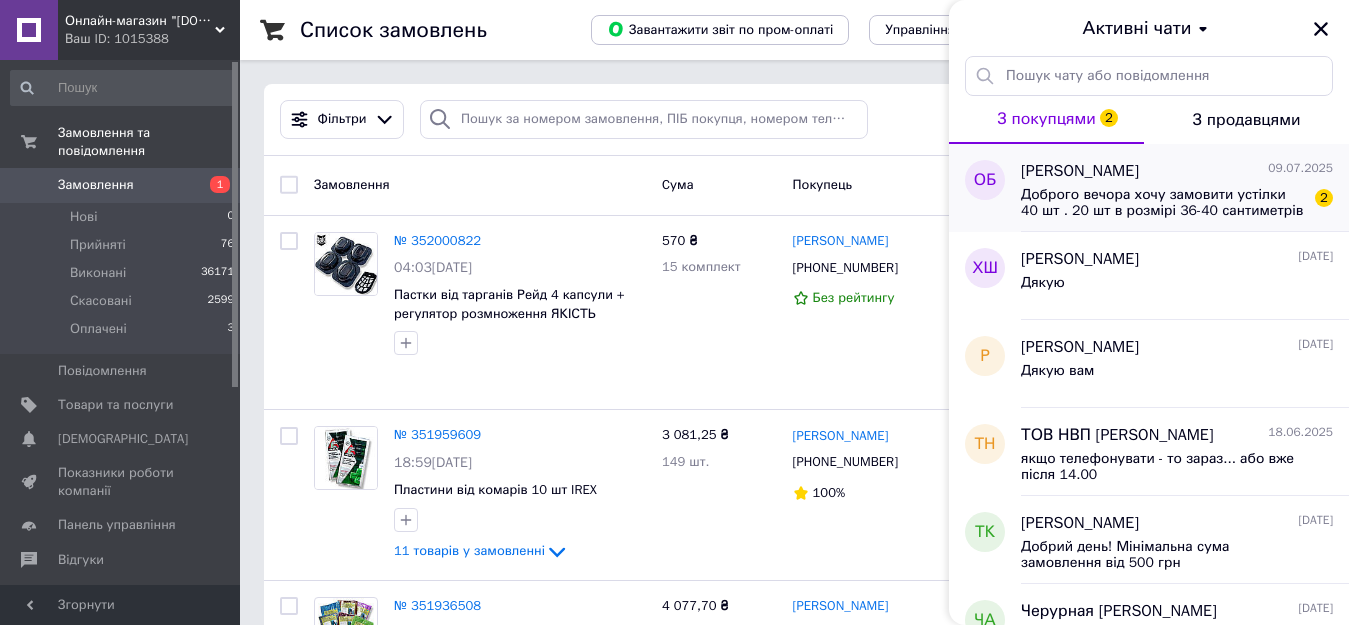 click on "Доброго вечора хочу замовити устілки 40 шт . 20 шт в розмірі 36-40 сантиметрів і 20 шт в розмірі 40-45" at bounding box center (1163, 203) 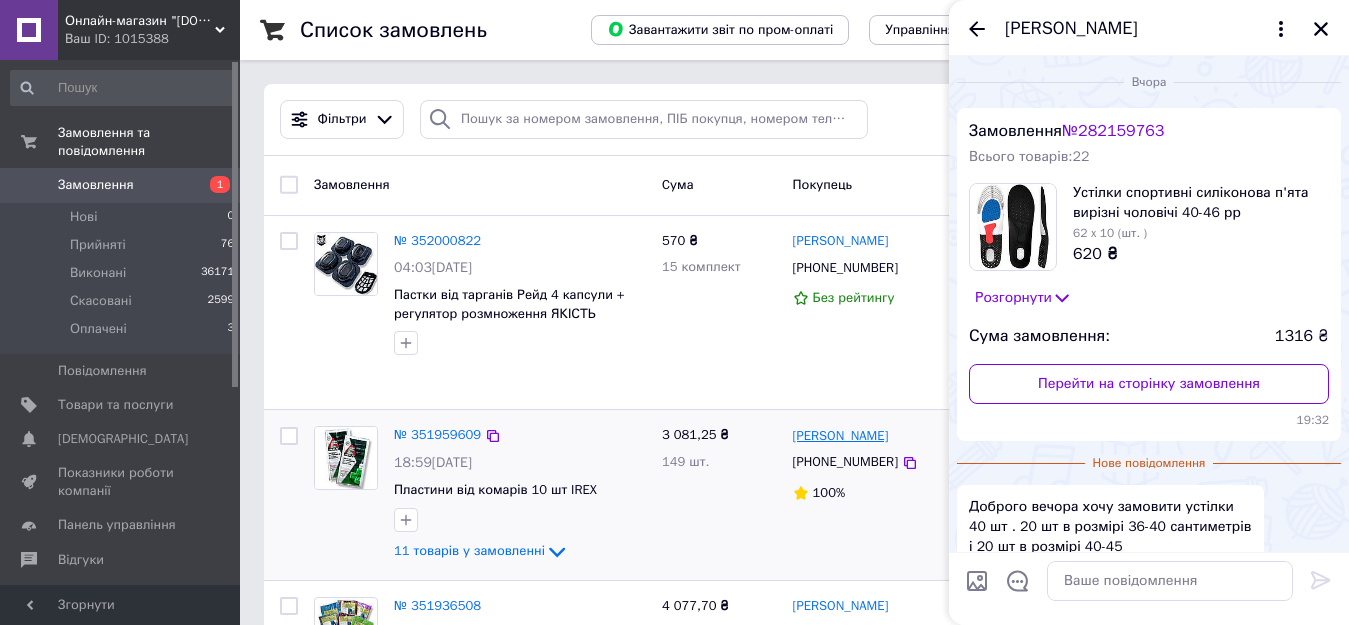 scroll, scrollTop: 119, scrollLeft: 0, axis: vertical 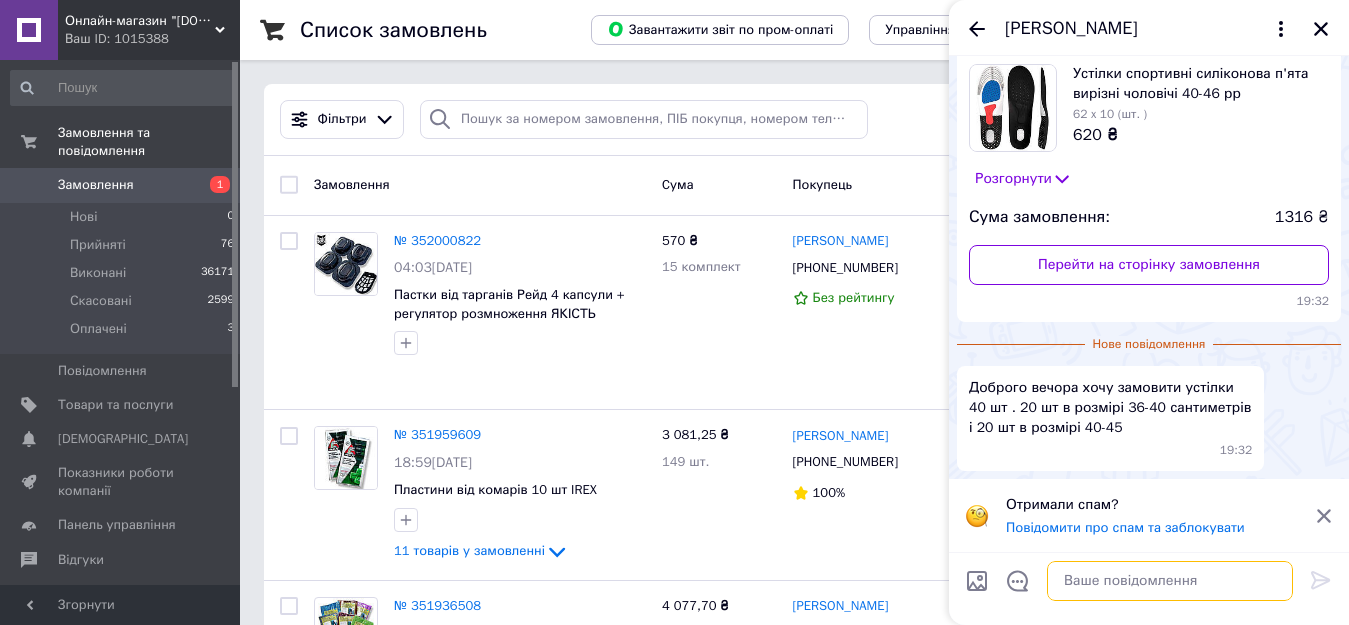 click at bounding box center [1170, 581] 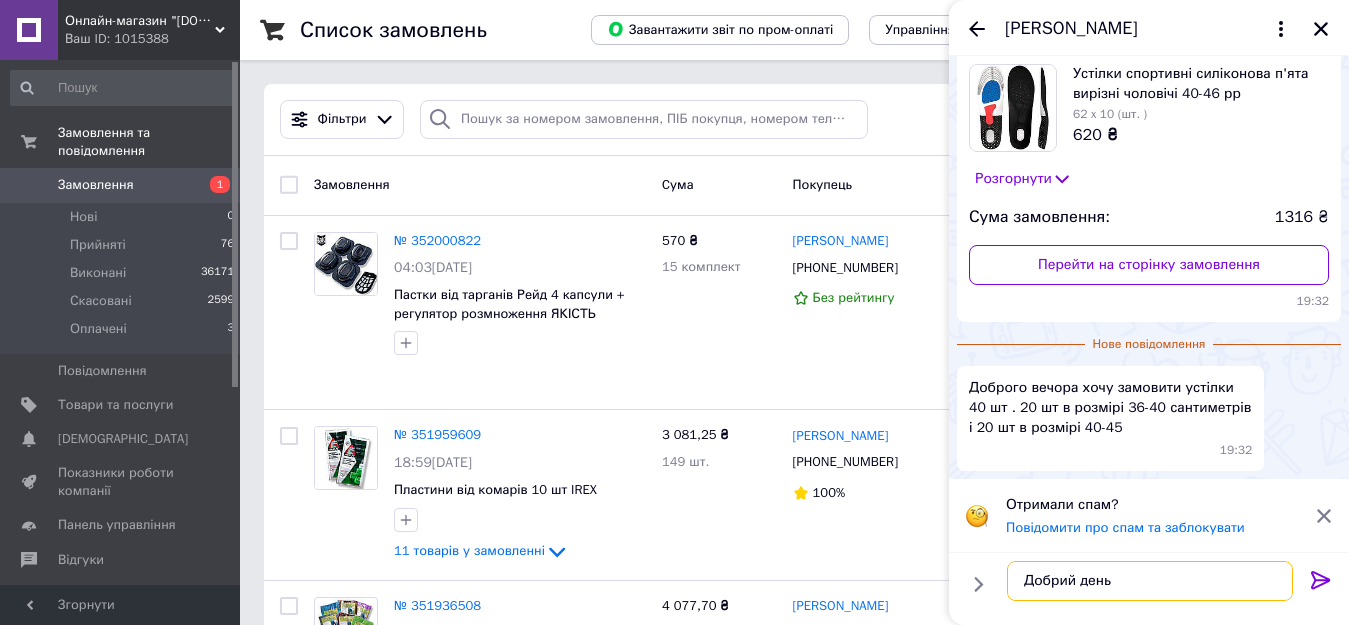 type on "Добрий день!" 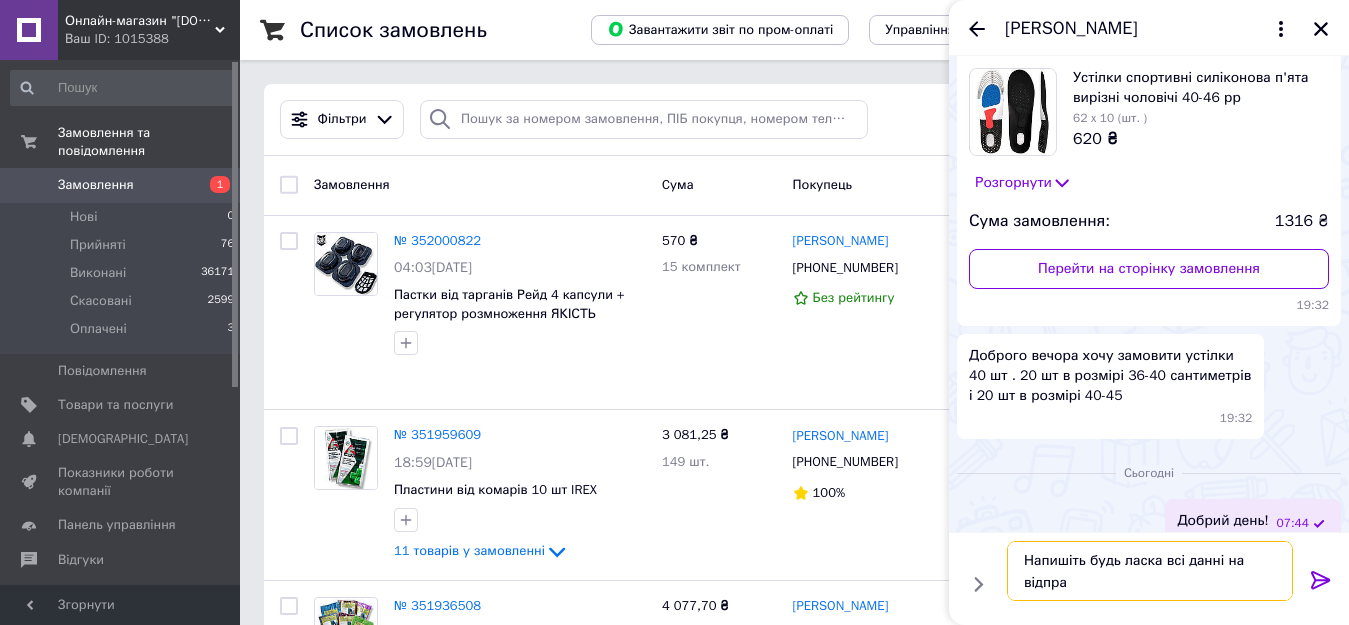 scroll, scrollTop: 119, scrollLeft: 0, axis: vertical 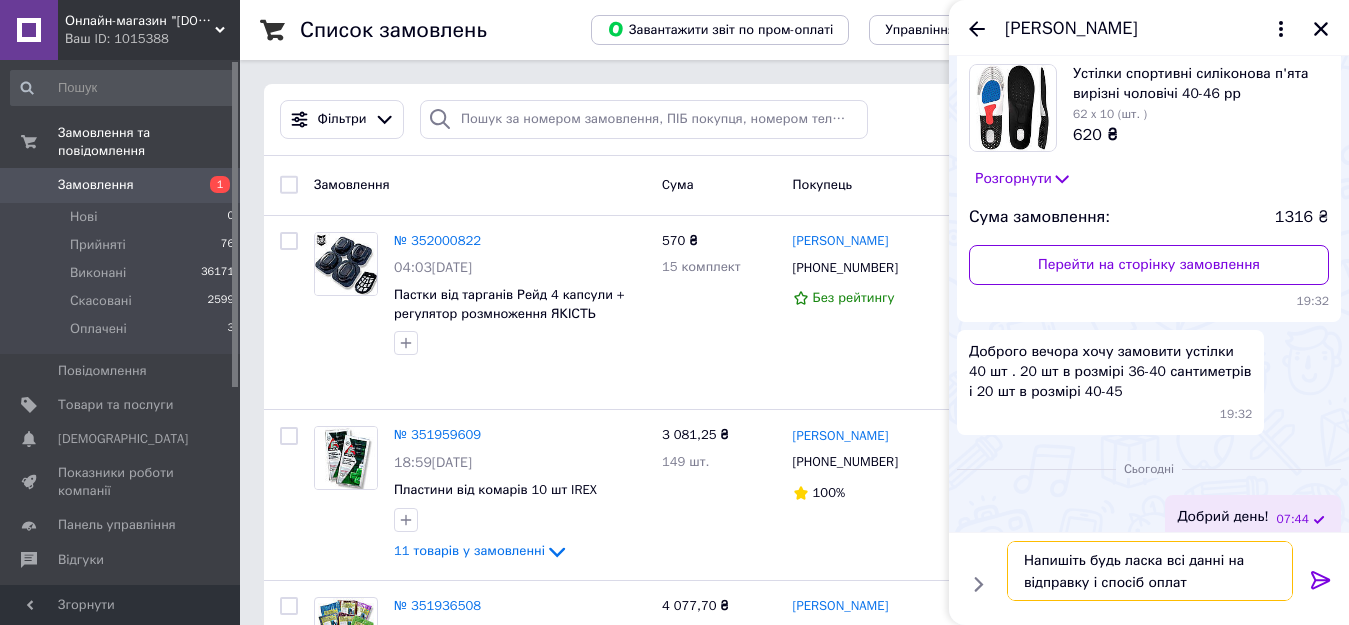 type on "Напишіть будь ласка всі данні на відправку і спосіб оплати" 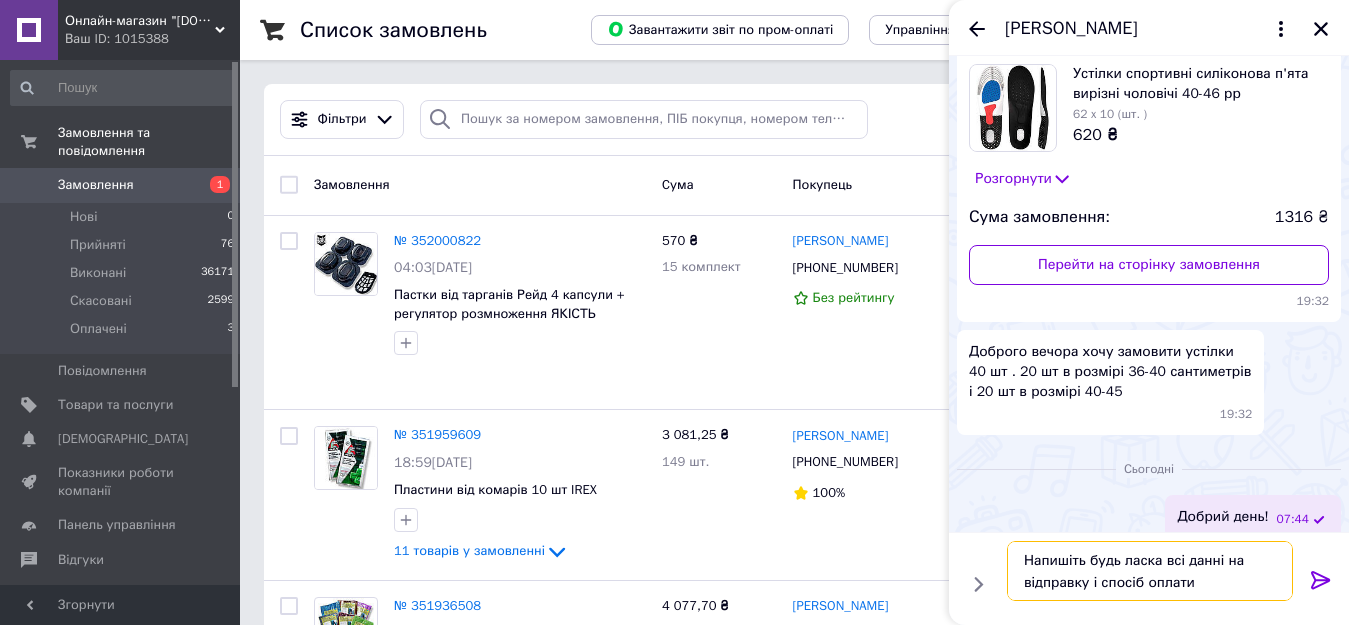 type 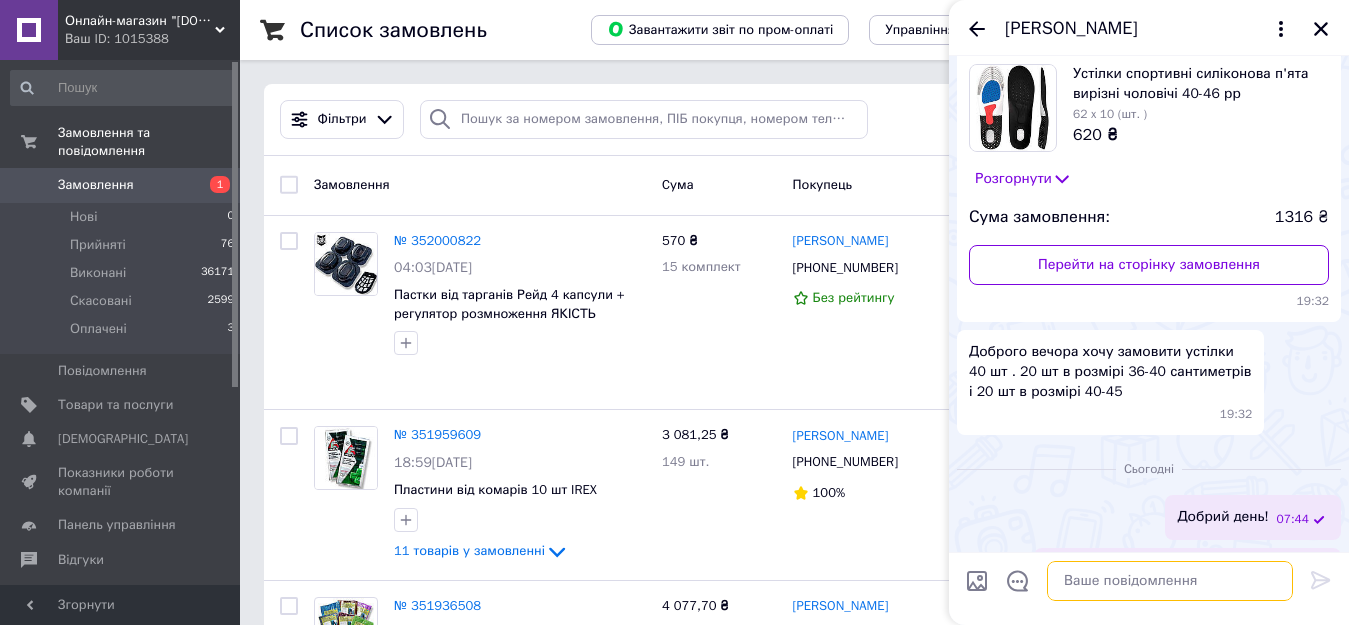 scroll, scrollTop: 208, scrollLeft: 0, axis: vertical 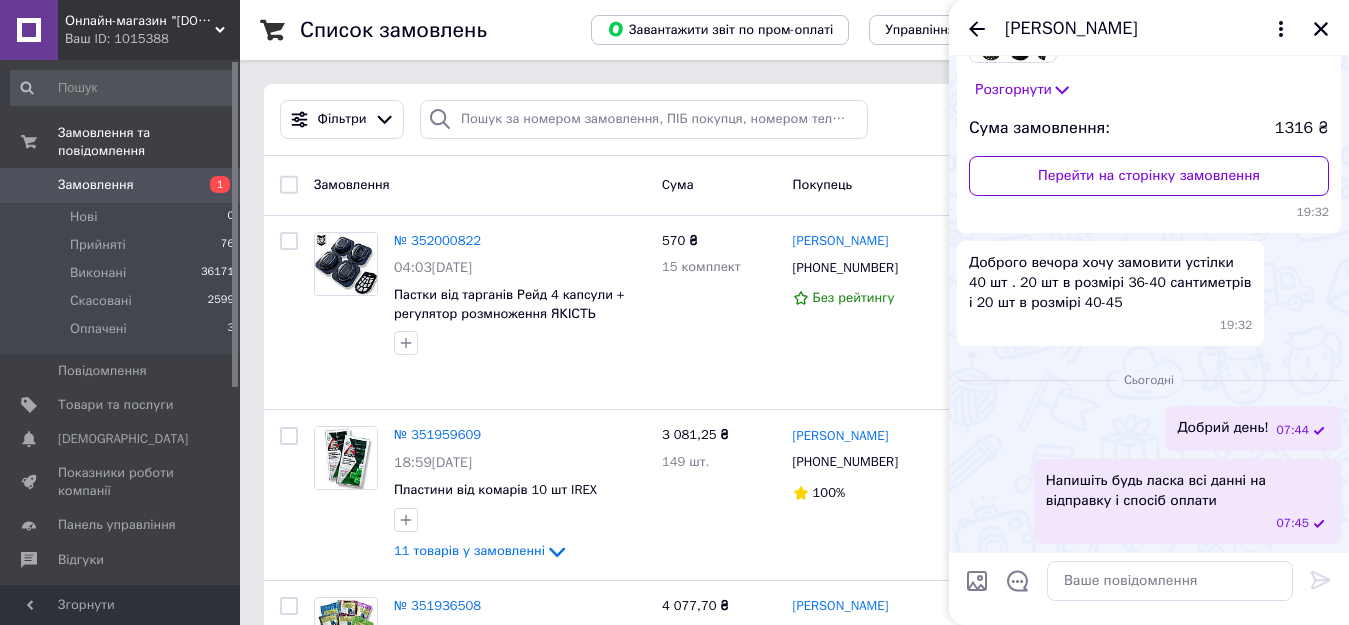 click on "Олена Базилюк" at bounding box center [1149, 28] 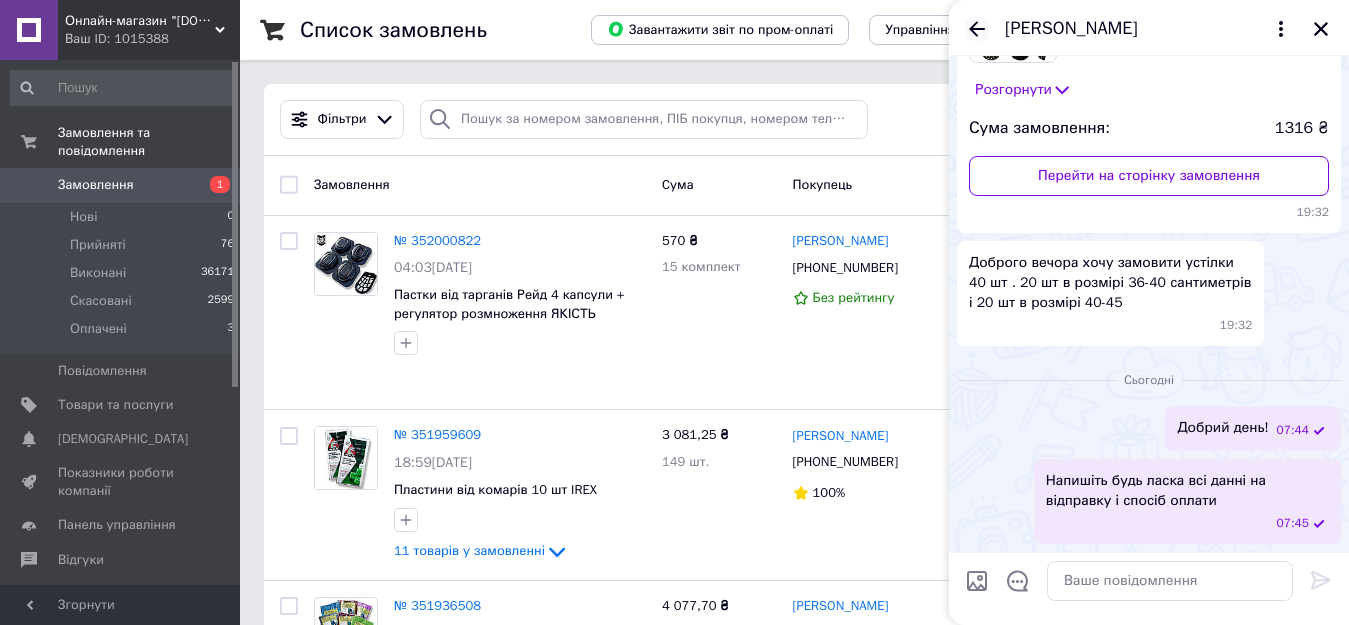 click 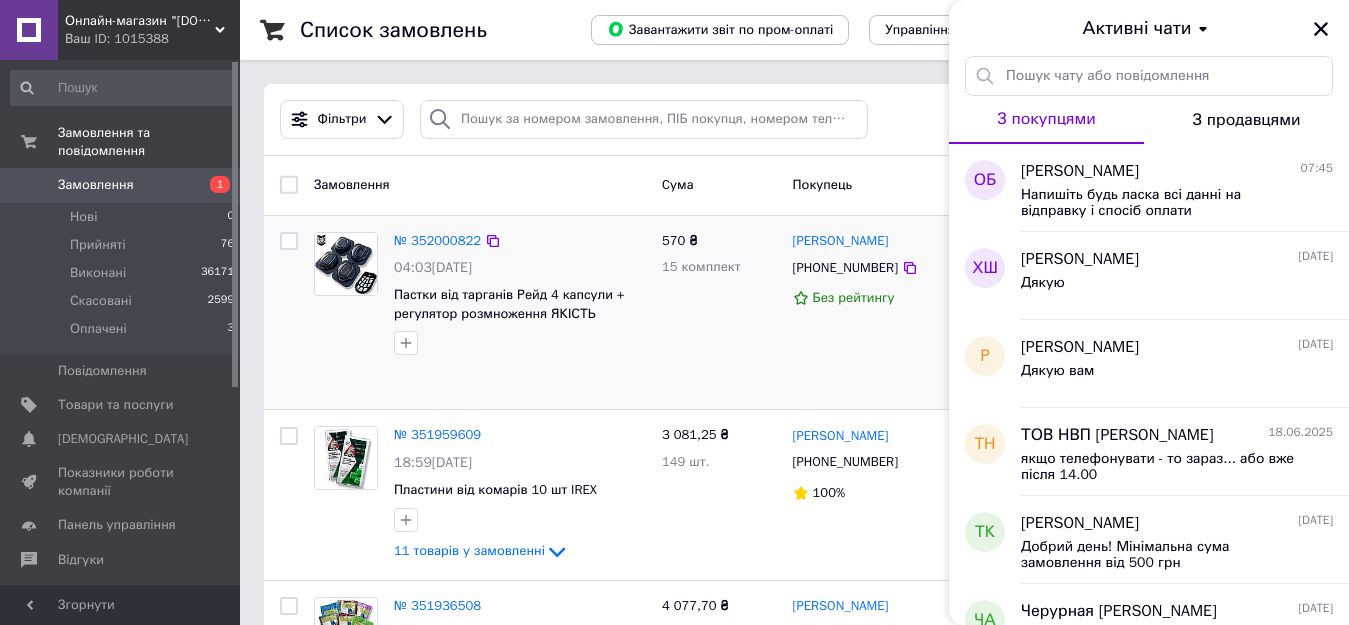 click on "570 ₴ 15 комплект" at bounding box center [719, 313] 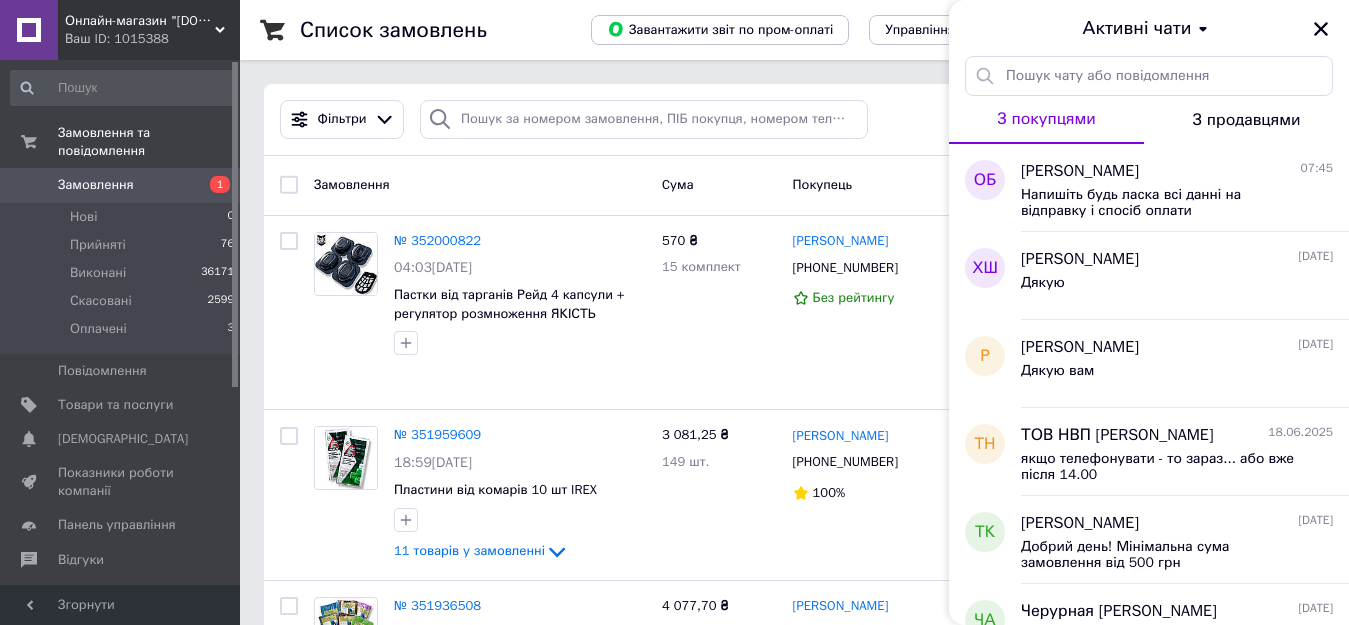 drag, startPoint x: 1322, startPoint y: 27, endPoint x: 768, endPoint y: 167, distance: 571.4158 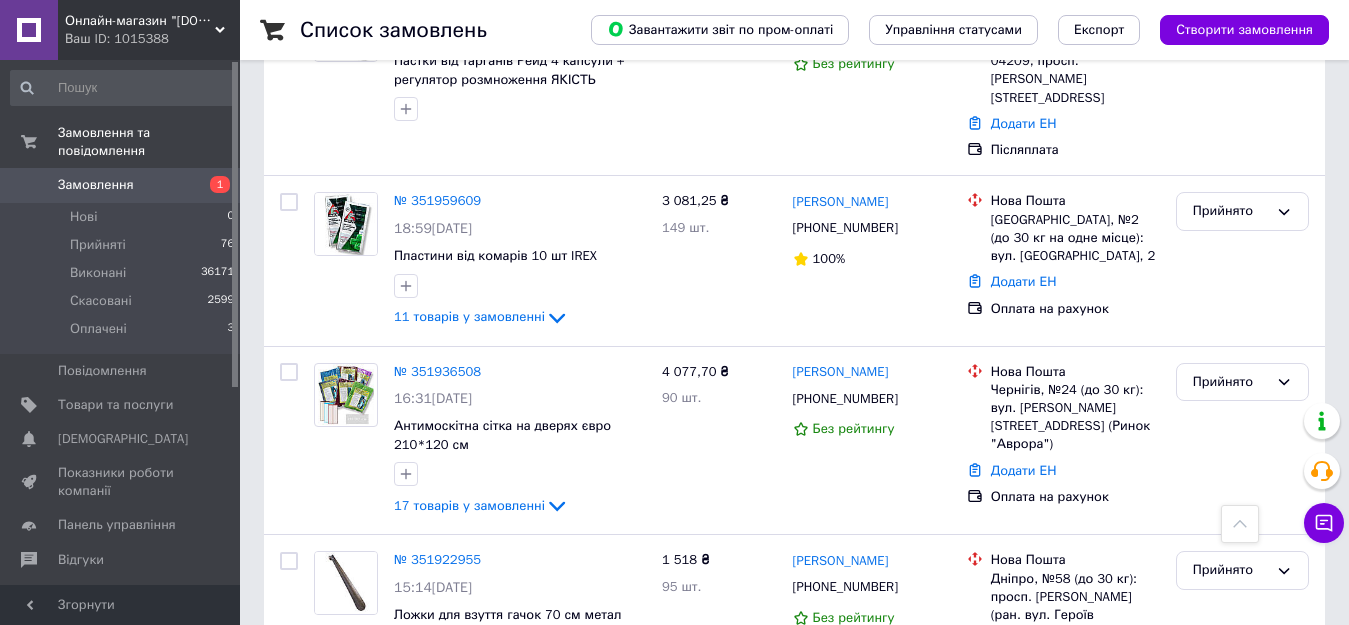 scroll, scrollTop: 200, scrollLeft: 0, axis: vertical 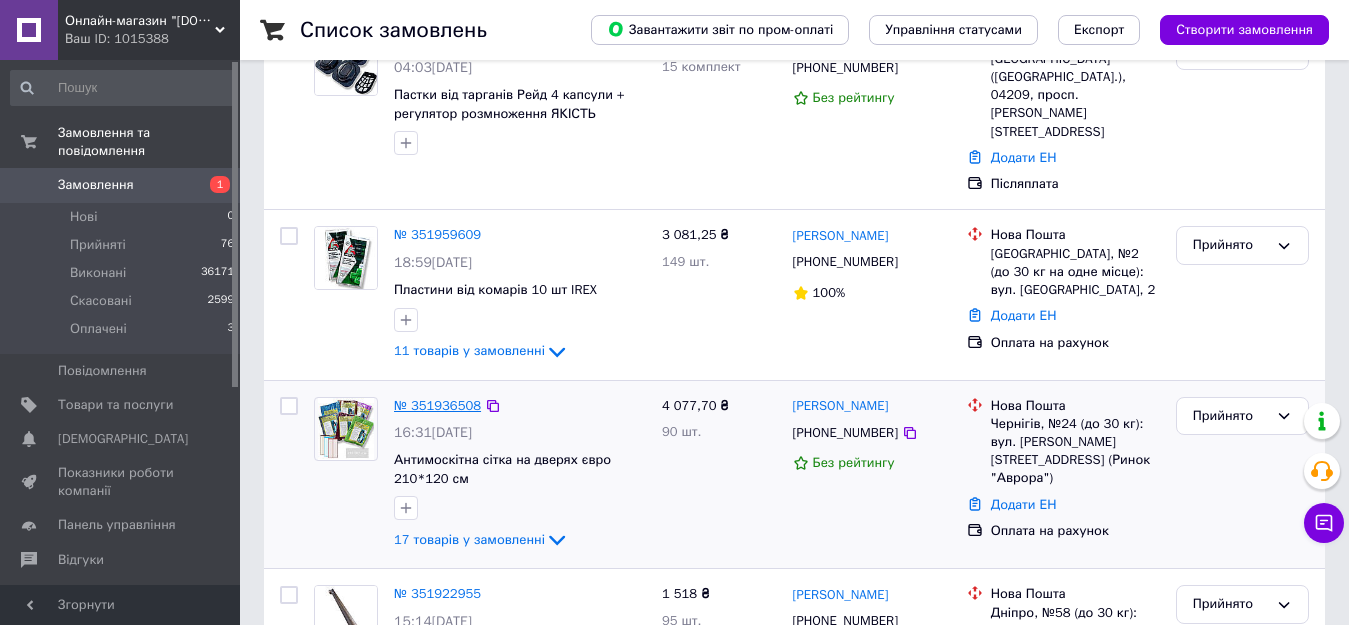 click on "№ 351936508" at bounding box center [437, 405] 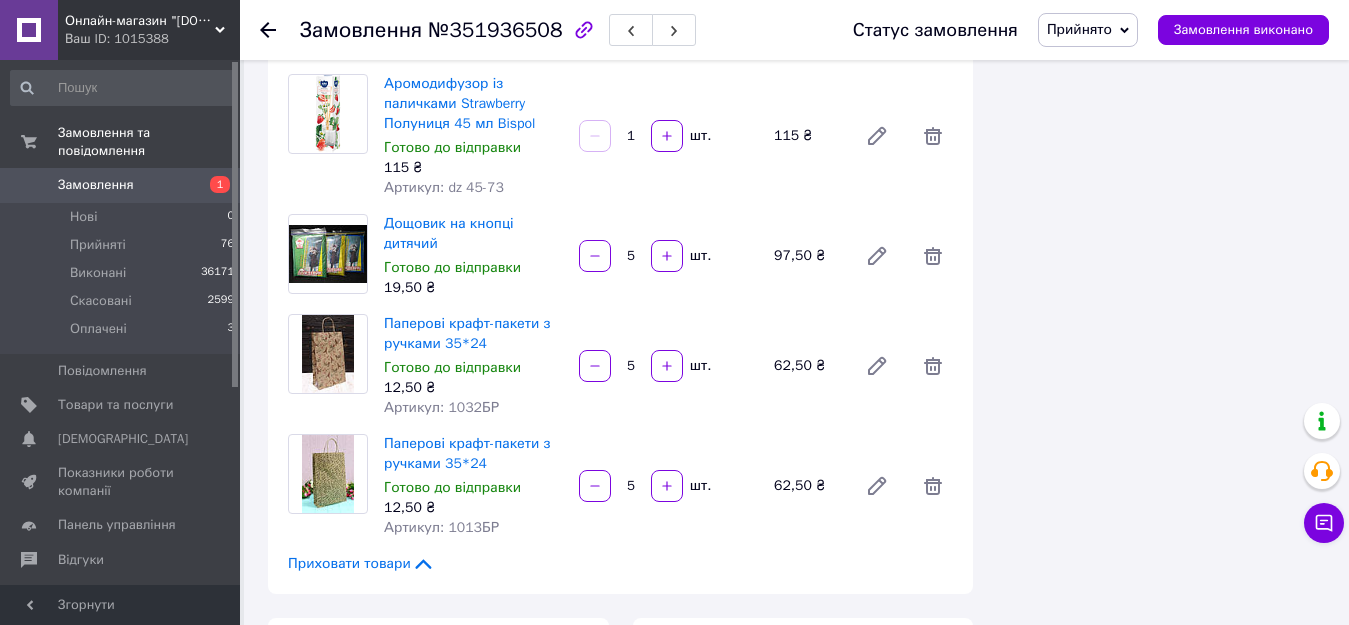 scroll, scrollTop: 1800, scrollLeft: 0, axis: vertical 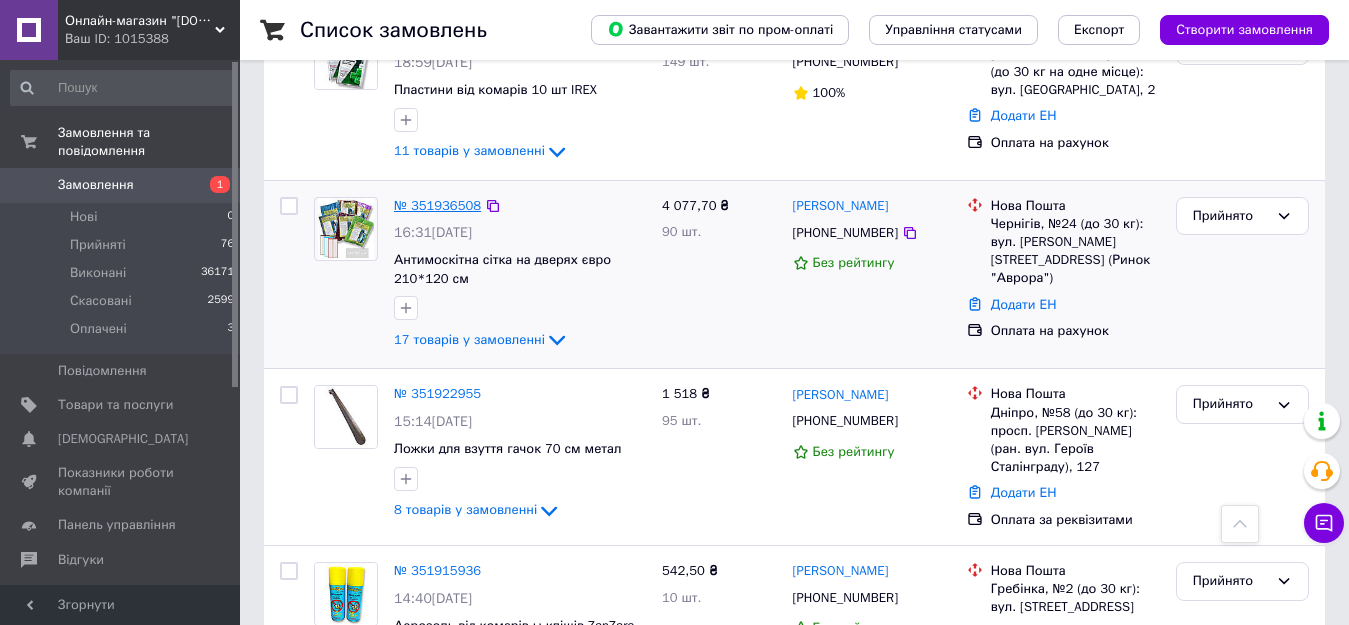 click on "№ 351936508" at bounding box center [437, 205] 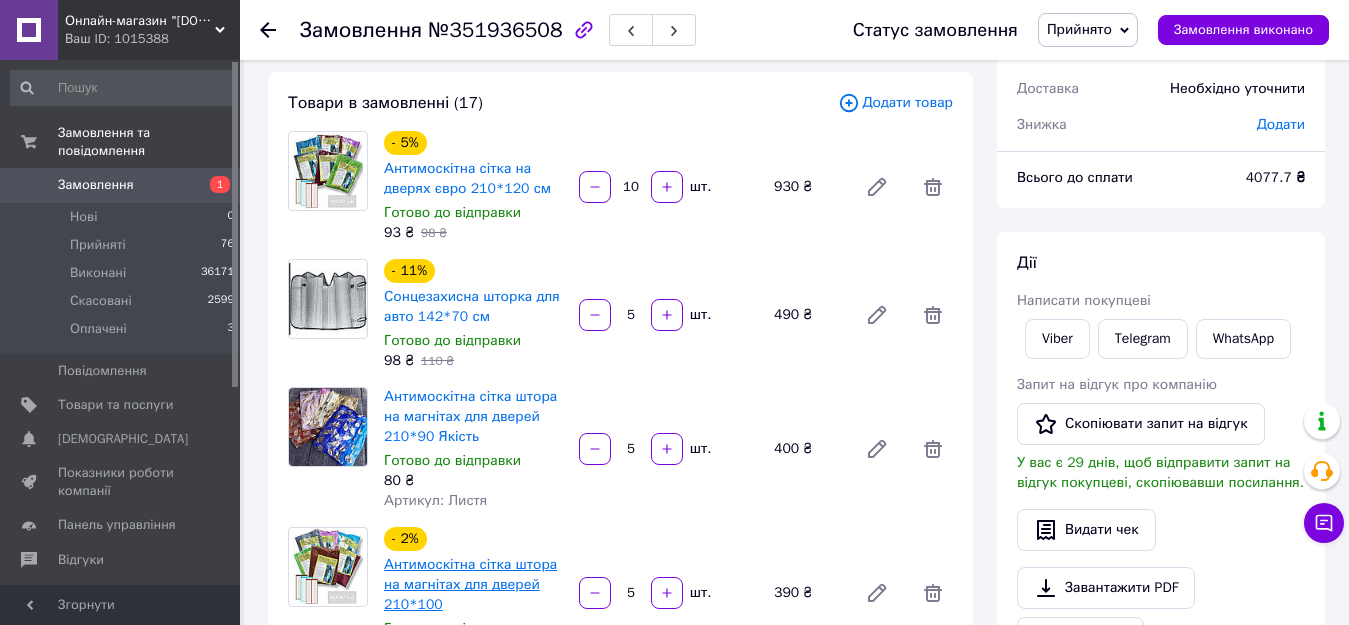 scroll, scrollTop: 0, scrollLeft: 0, axis: both 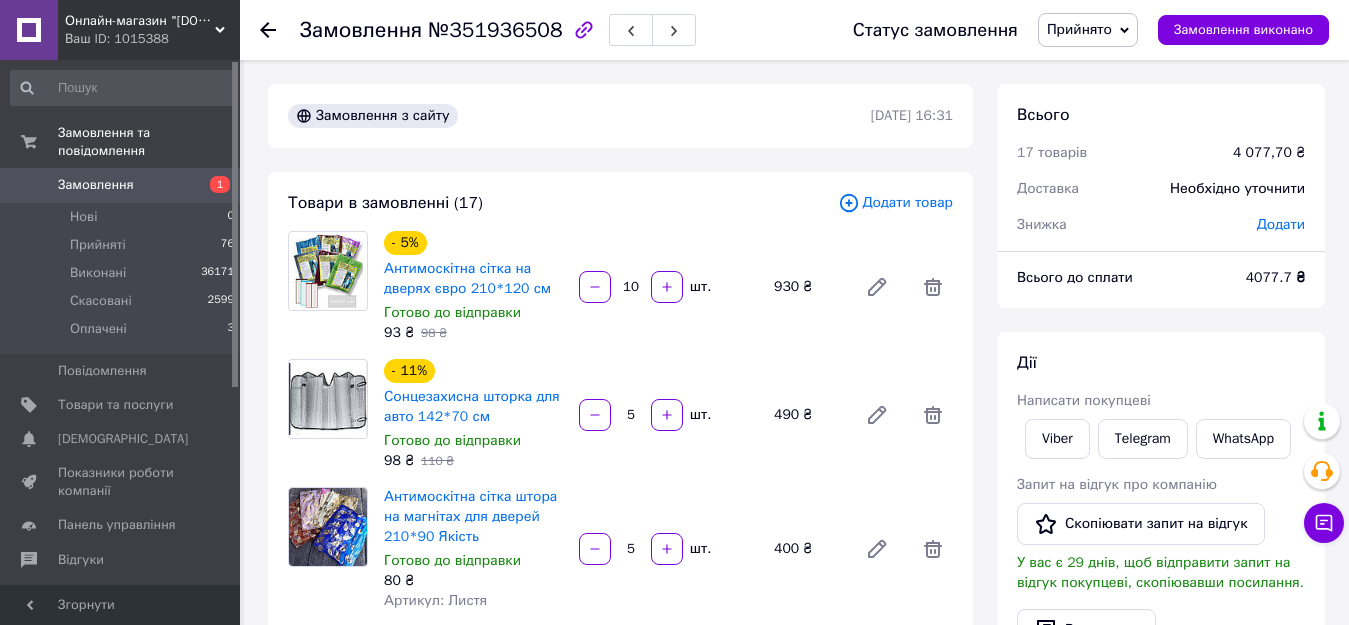 drag, startPoint x: 0, startPoint y: 103, endPoint x: 639, endPoint y: 268, distance: 659.9591 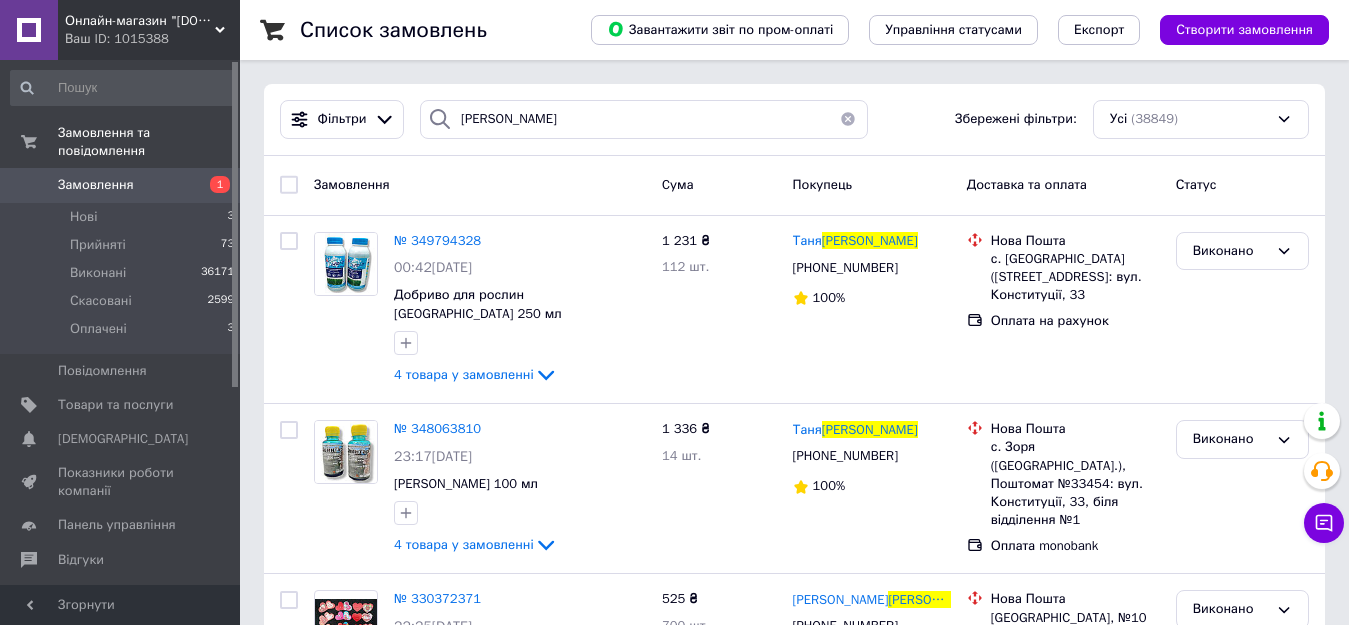 scroll, scrollTop: 0, scrollLeft: 0, axis: both 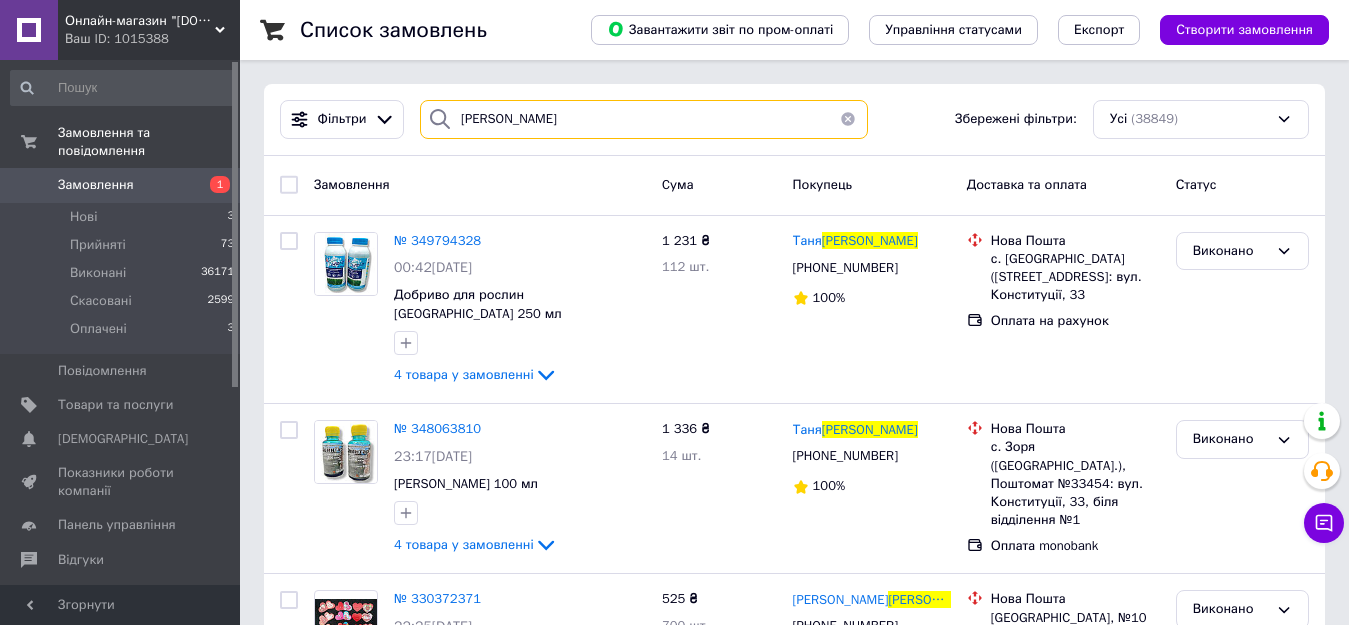 click on "Фільтри [PERSON_NAME] Збережені фільтри: Усі (38849) Замовлення Cума Покупець Доставка та оплата Статус № 349794328 00:42[DATE] Добриво для рослин [PERSON_NAME] 250 мл 4 товара у замовленні 1 231 ₴ 112 шт. [PERSON_NAME] [PHONE_NUMBER] 100% Нова Пошта с. [GEOGRAPHIC_DATA] ([STREET_ADDRESS]: вул. Конституції, 33 Оплата на рахунок Виконано № 348063810 23:17[DATE] Гербіцид Цвинтар 100 мл 4 товара у замовленні 1 336 ₴ 14 шт. [PERSON_NAME] [PHONE_NUMBER] 100% Нова Пошта с. Зоря ([GEOGRAPHIC_DATA].), Поштомат №33454: вул. Конституції, 33, біля відділення №1 Оплата monobank Виконано № 330372371 22:25[DATE] Листівки Валентинки мініподтом 8,5*4 см ✓✓✓   525 ₴ 700 шт. 100%" at bounding box center (794, 1862) 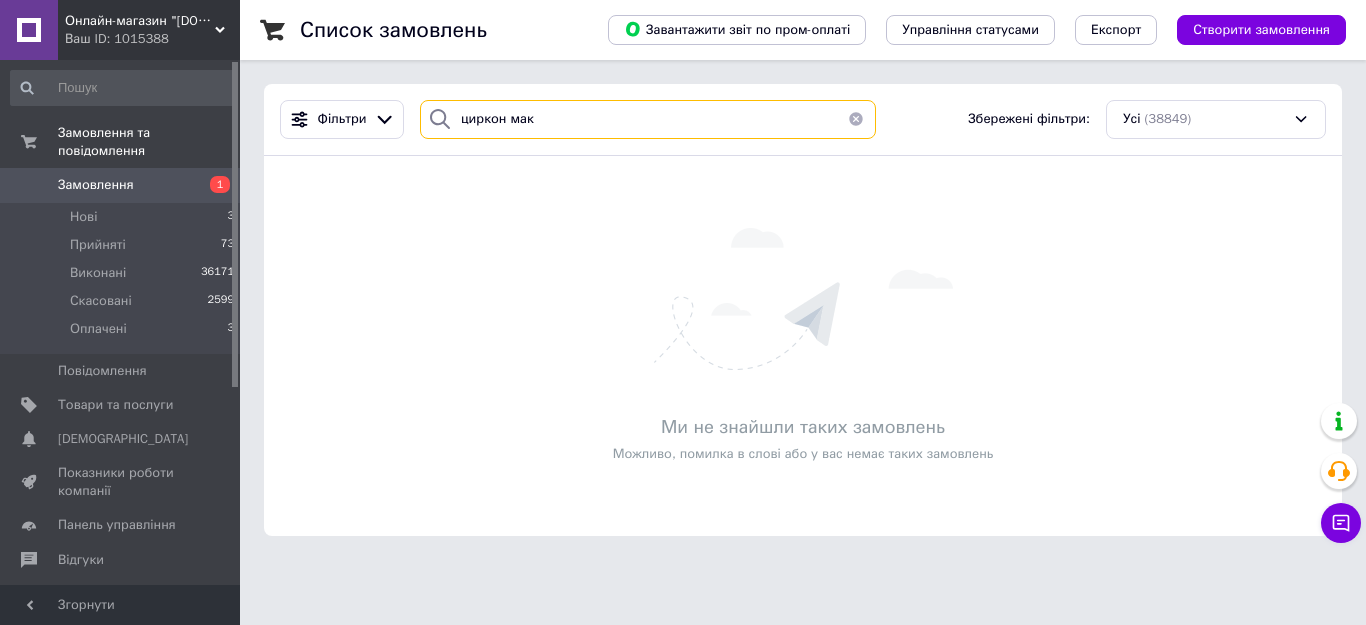 type on "циркон [PERSON_NAME]" 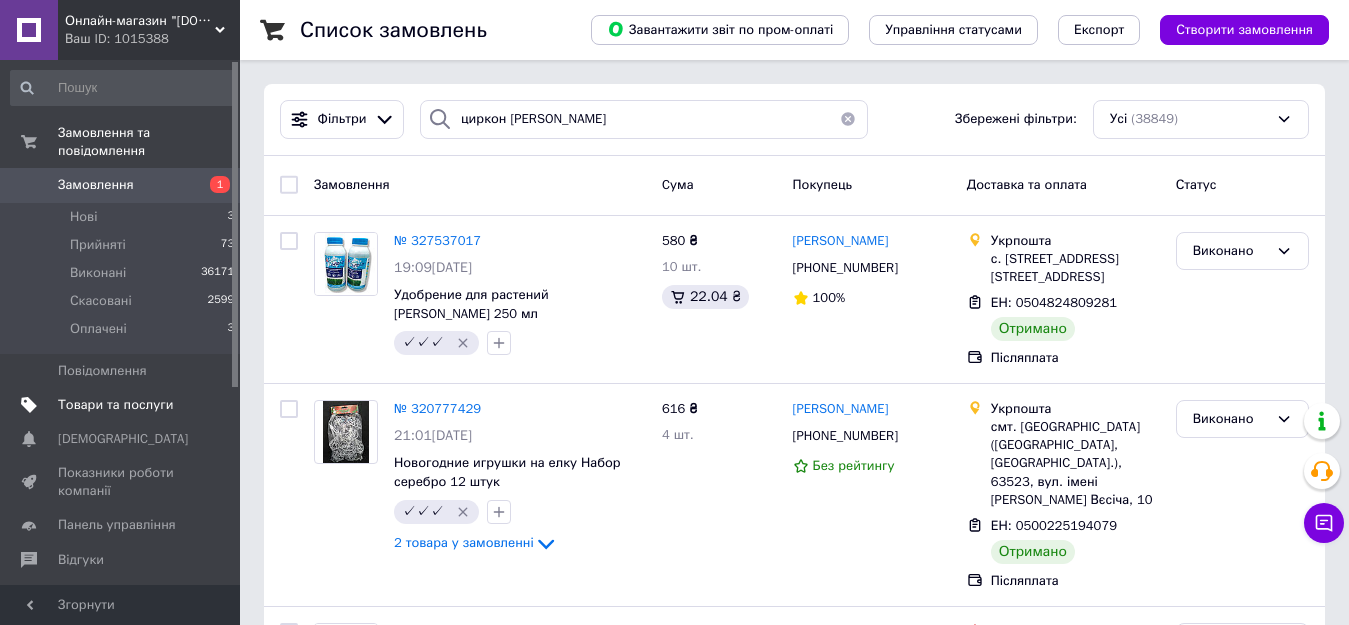 click on "Товари та послуги" at bounding box center (115, 405) 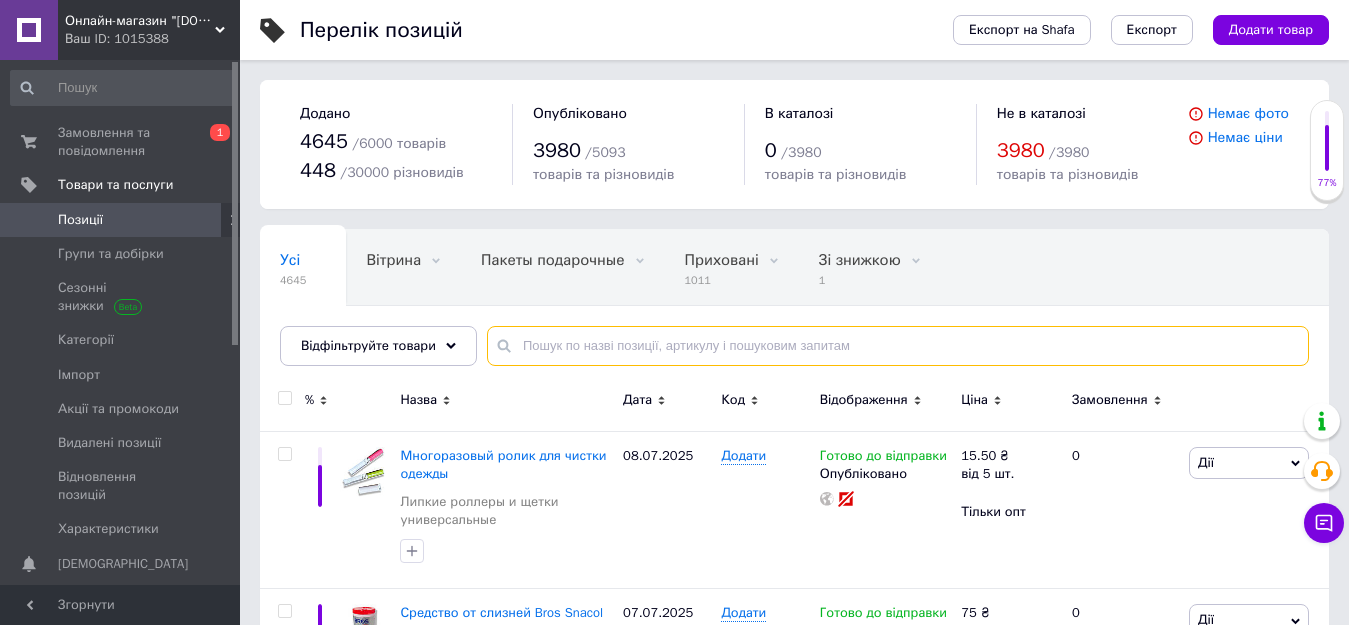 click at bounding box center [898, 346] 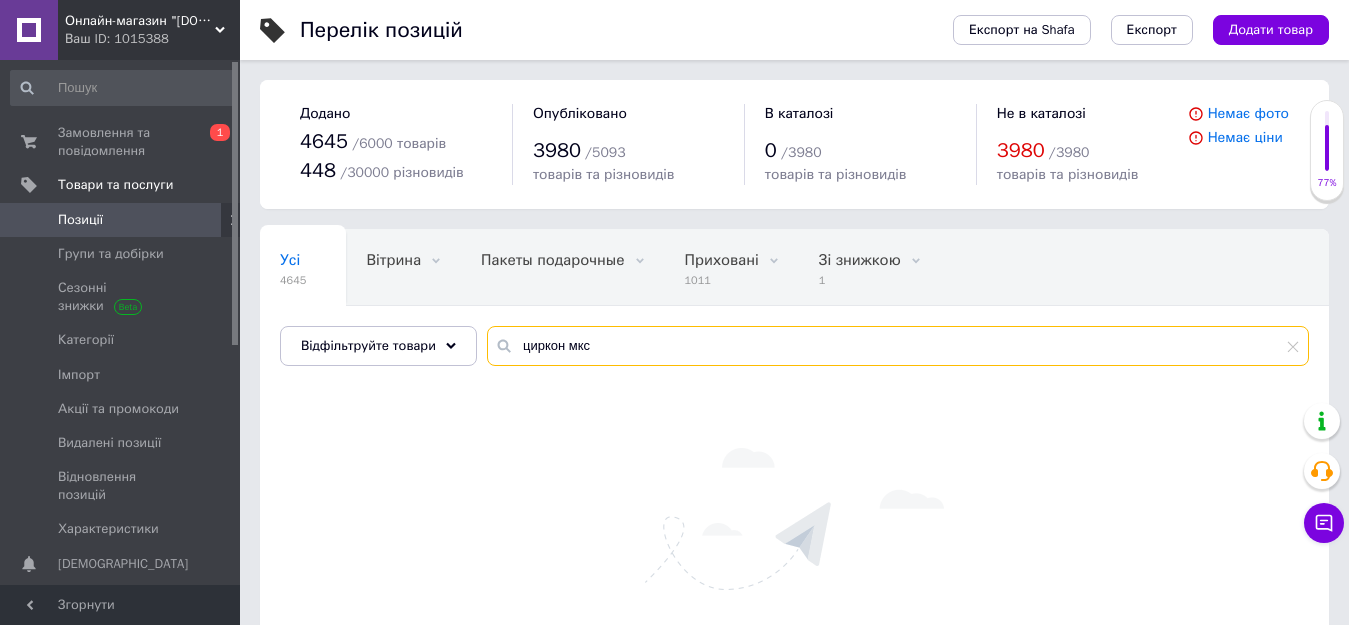 click on "циркон мкс" at bounding box center (898, 346) 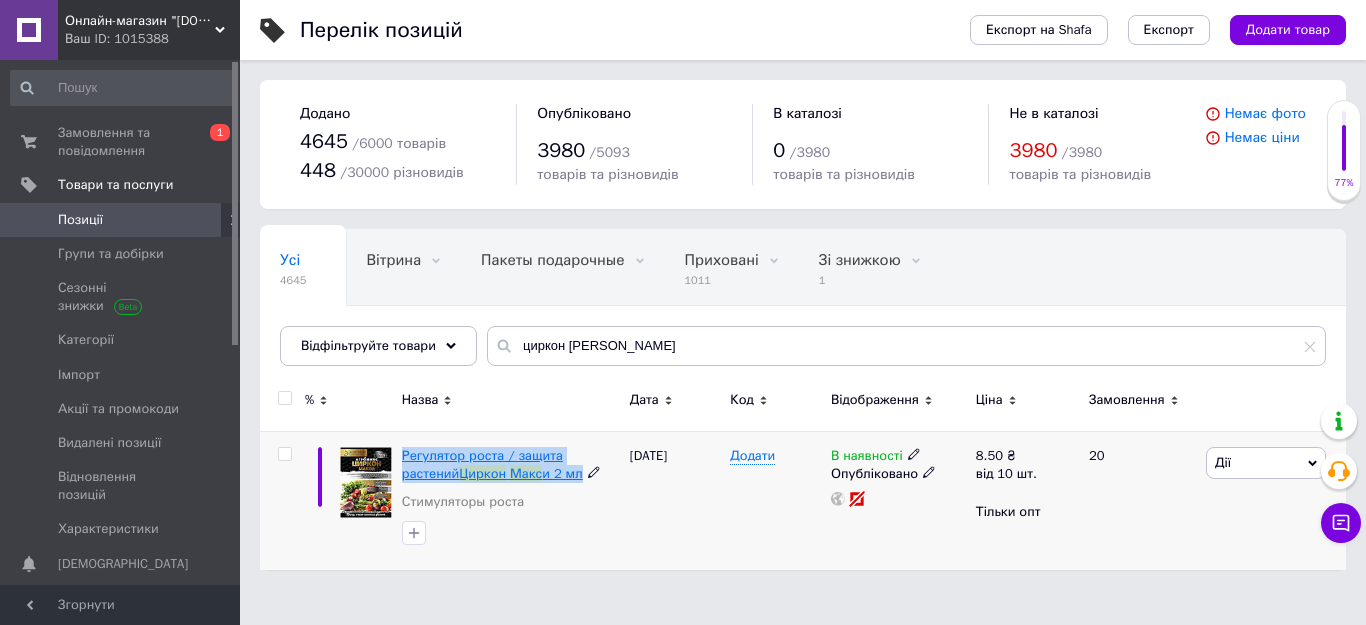 drag, startPoint x: 400, startPoint y: 440, endPoint x: 499, endPoint y: 469, distance: 103.16007 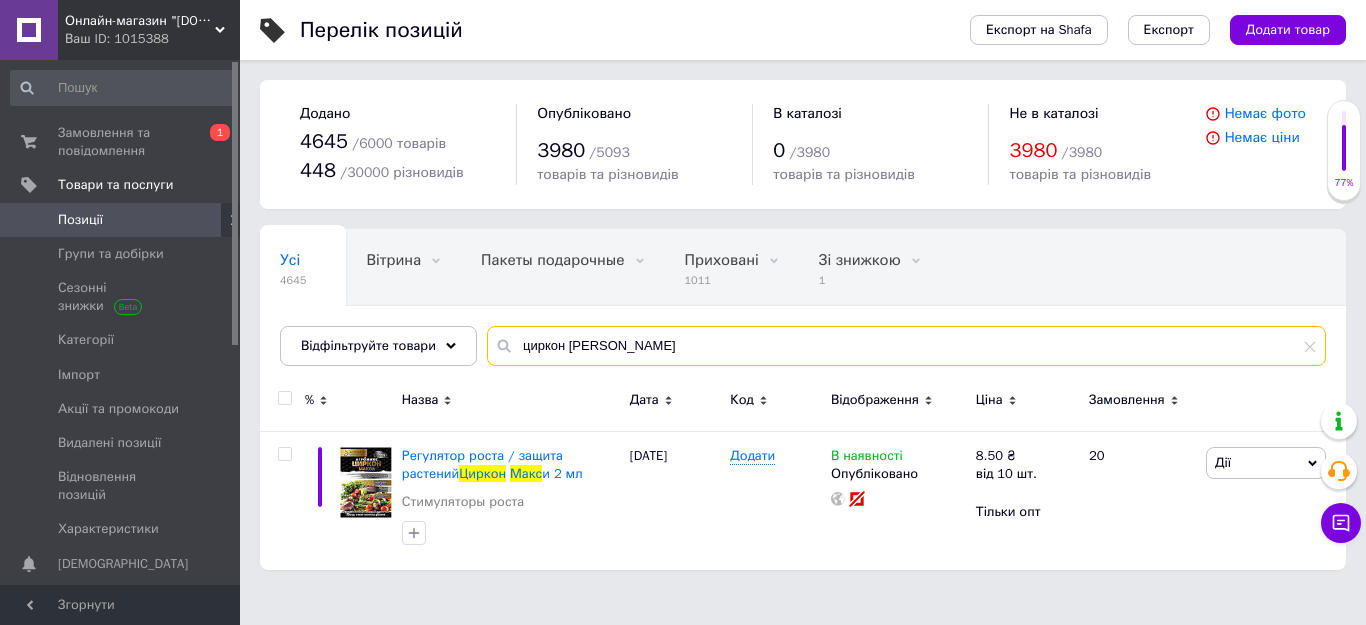 drag, startPoint x: 597, startPoint y: 347, endPoint x: 498, endPoint y: 357, distance: 99.50377 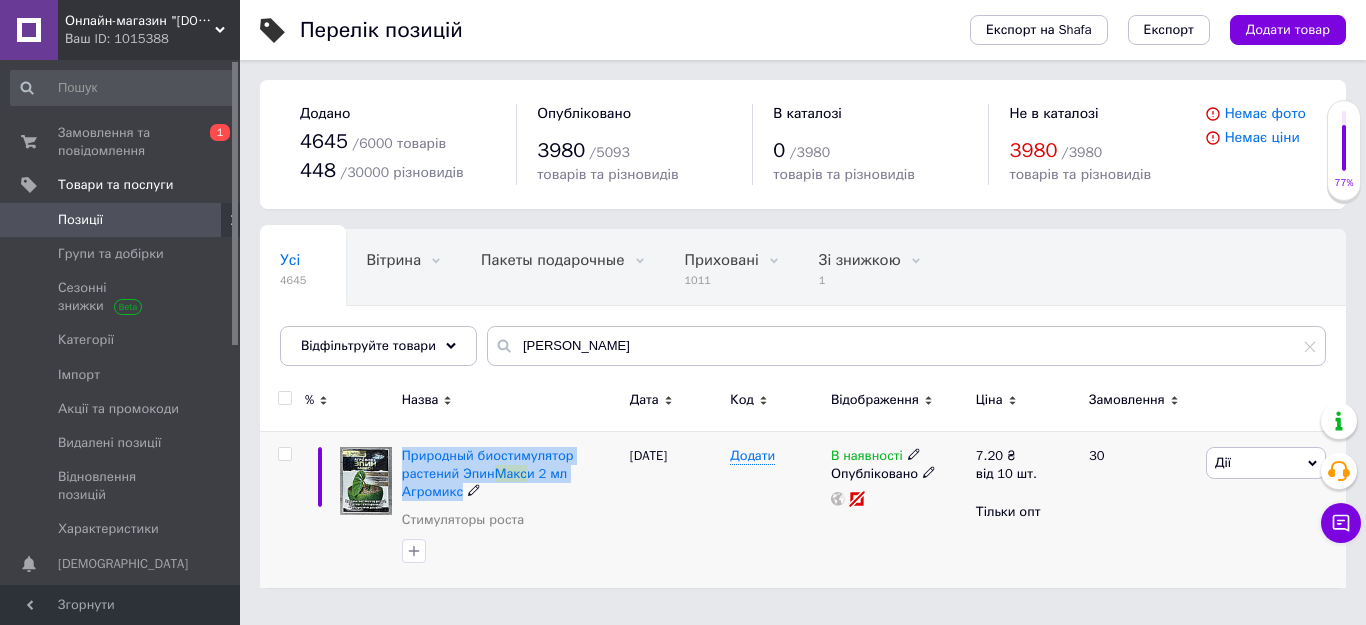 drag, startPoint x: 404, startPoint y: 451, endPoint x: 461, endPoint y: 488, distance: 67.95587 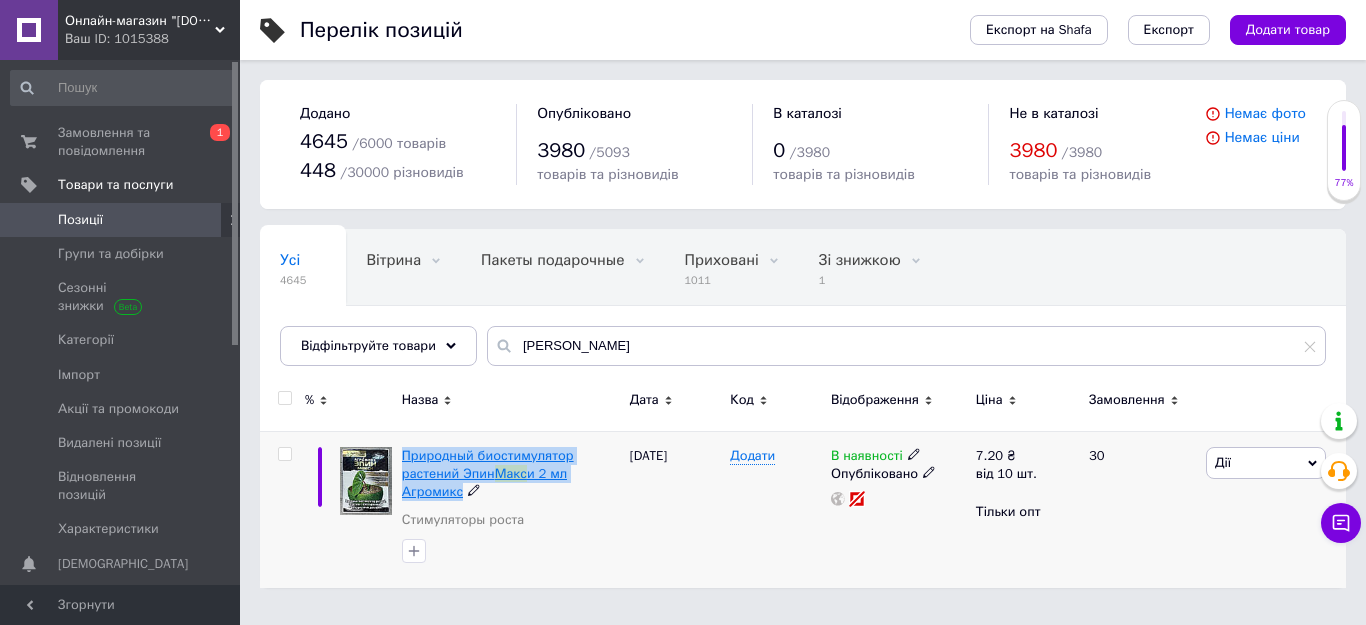 copy on "Природный биостимулятор растений Эпин  [PERSON_NAME] и 2 мл Агромикс" 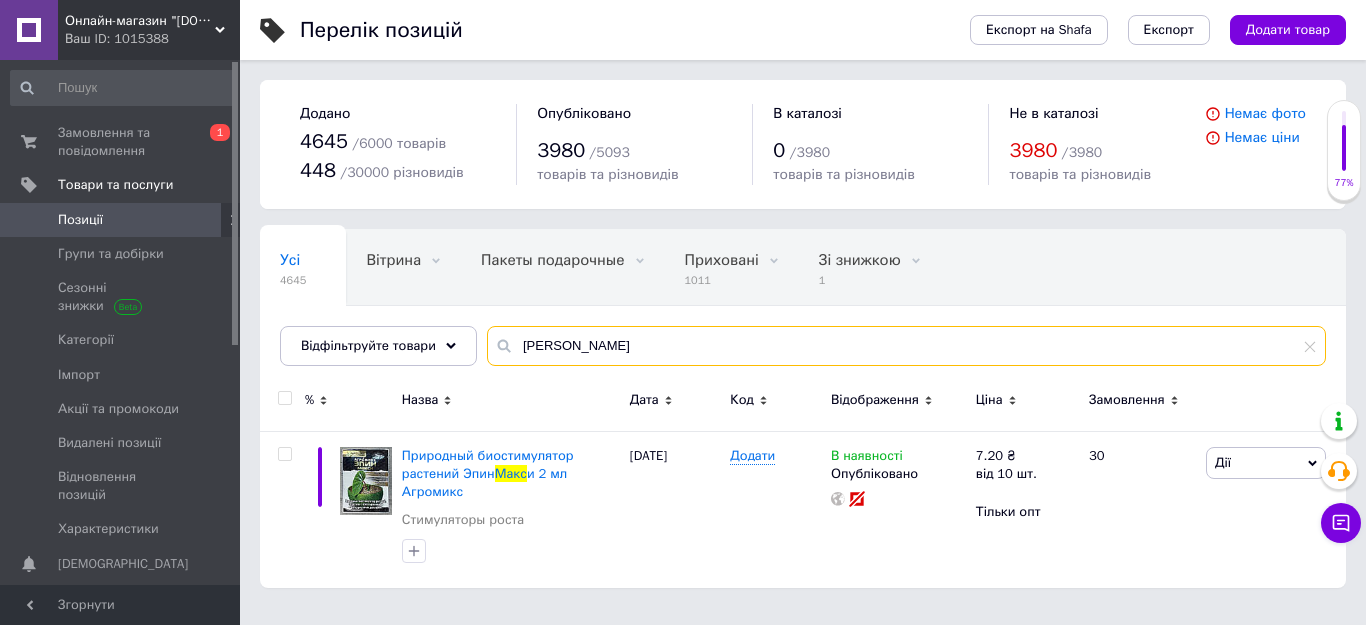 drag, startPoint x: 588, startPoint y: 359, endPoint x: 462, endPoint y: 381, distance: 127.90621 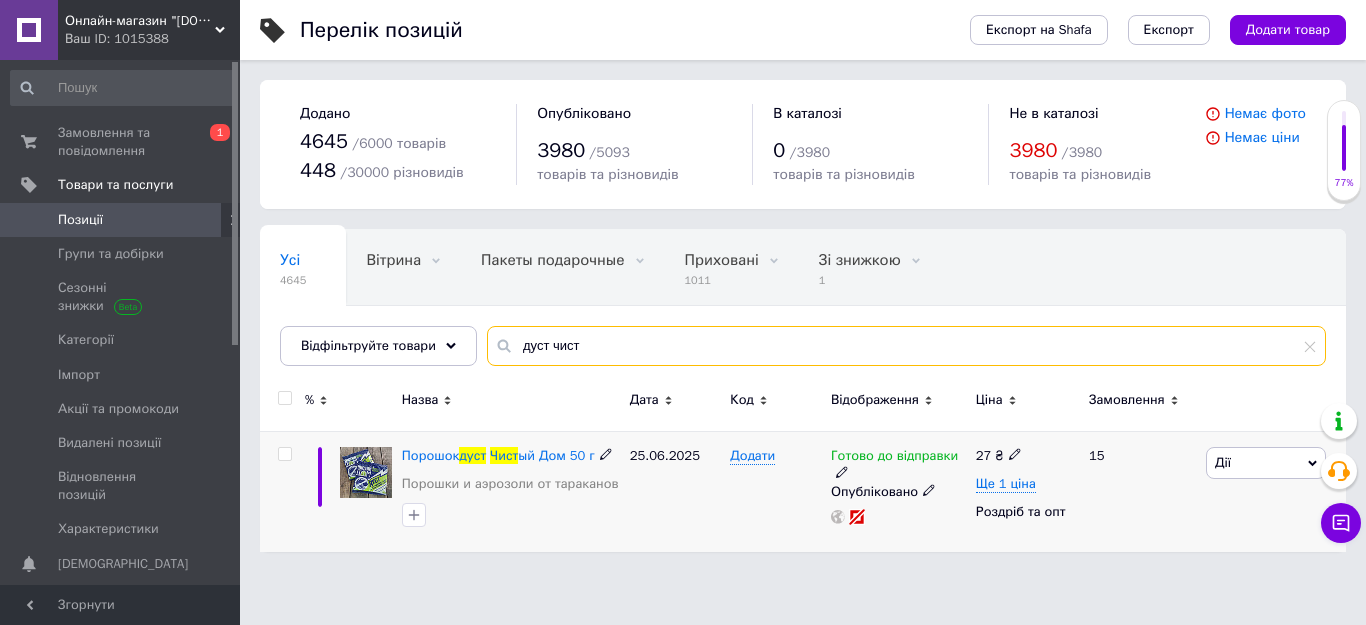 type on "дуст чист" 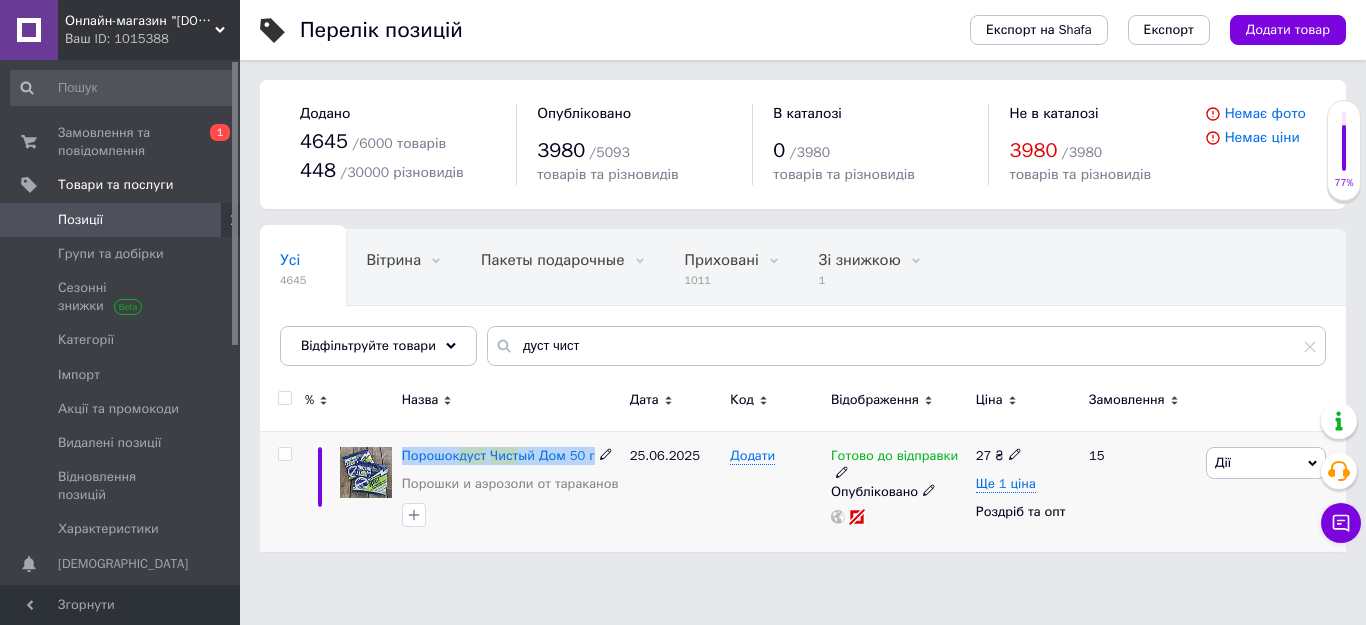 drag, startPoint x: 400, startPoint y: 441, endPoint x: 595, endPoint y: 463, distance: 196.2371 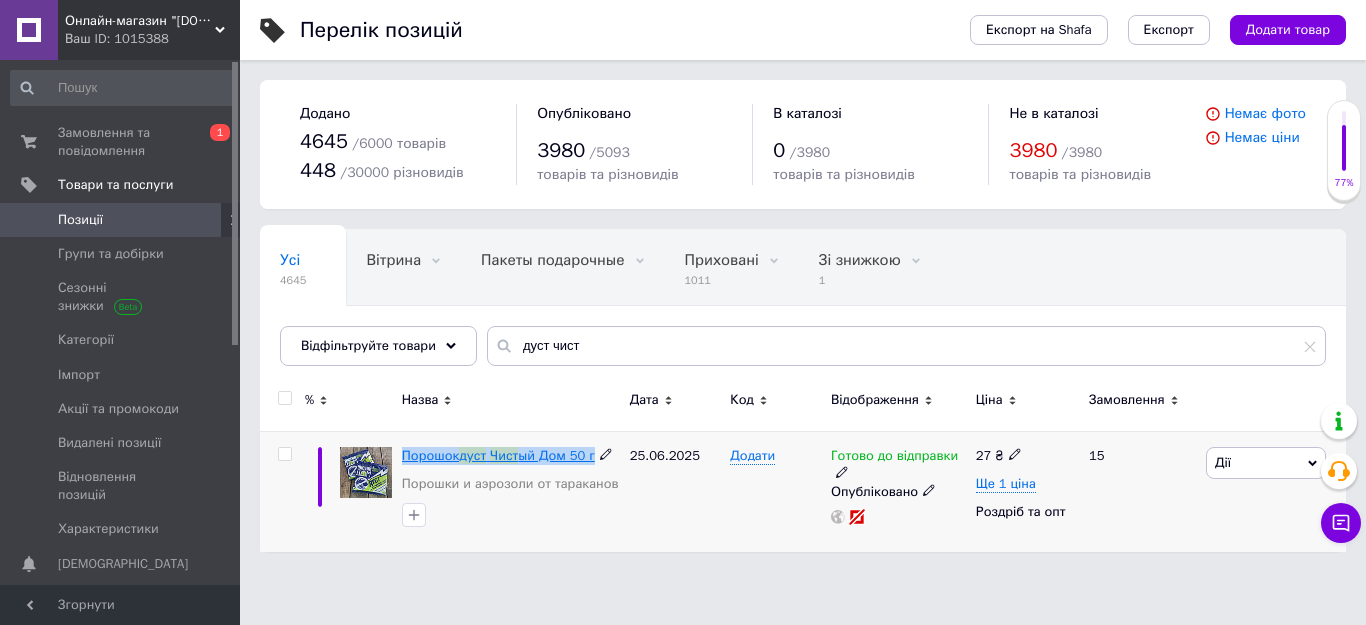 copy on "Порошок  дуст   Чист ый Дом 50 г" 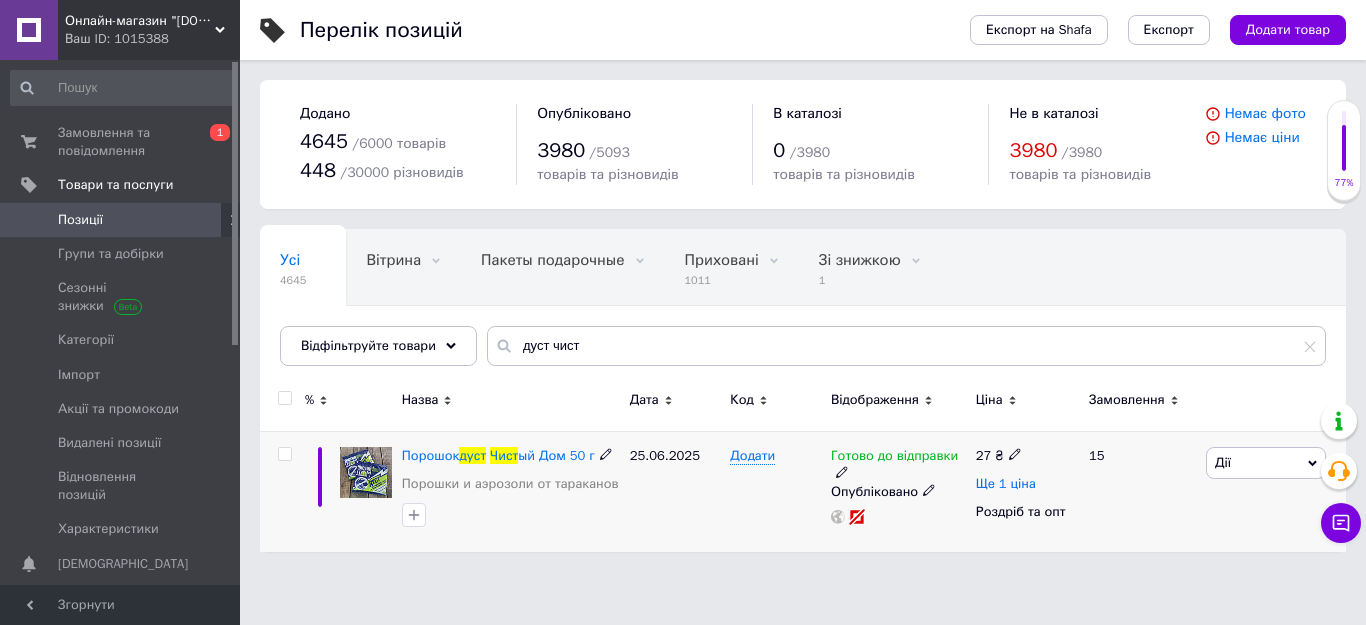 click on "Ще 1 ціна" at bounding box center [1006, 484] 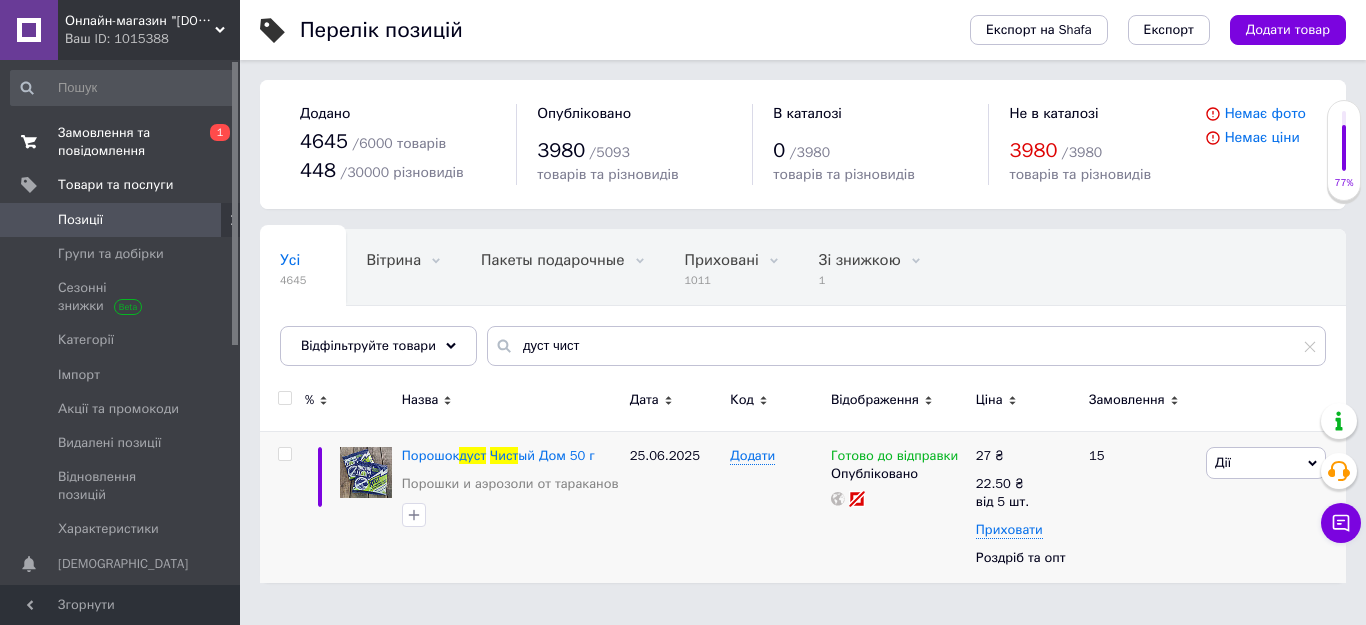 click on "Замовлення та повідомлення" at bounding box center (121, 142) 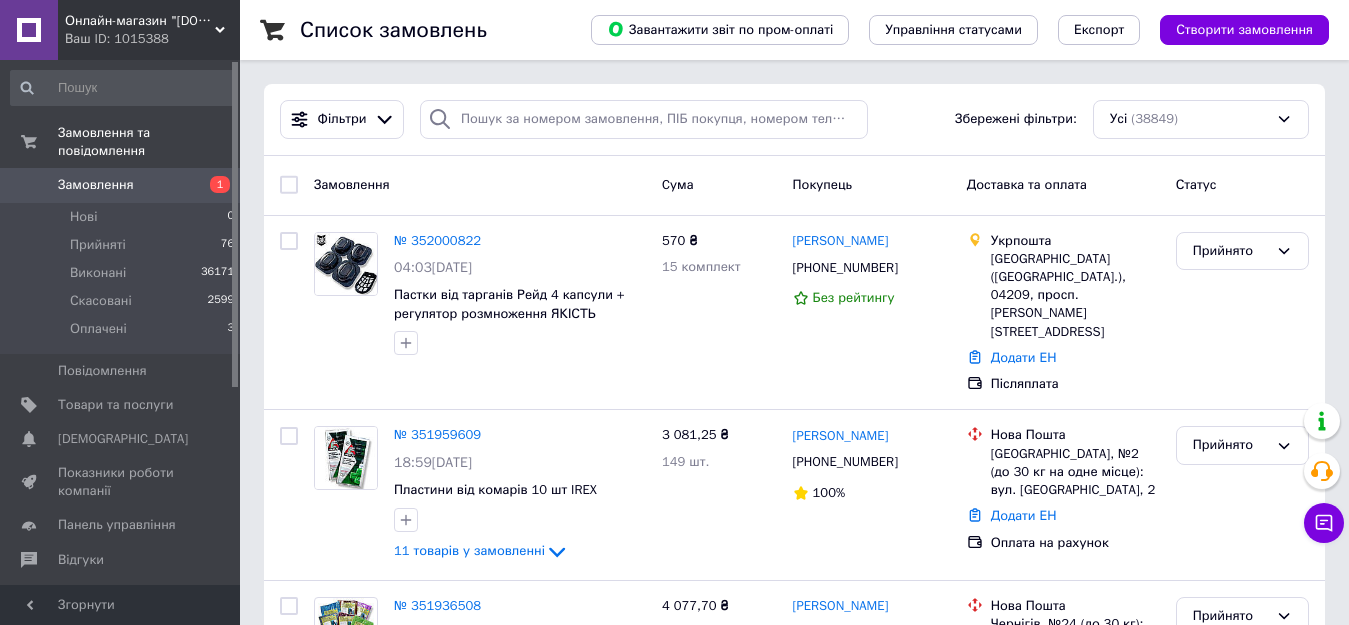 click on "Замовлення" at bounding box center (96, 185) 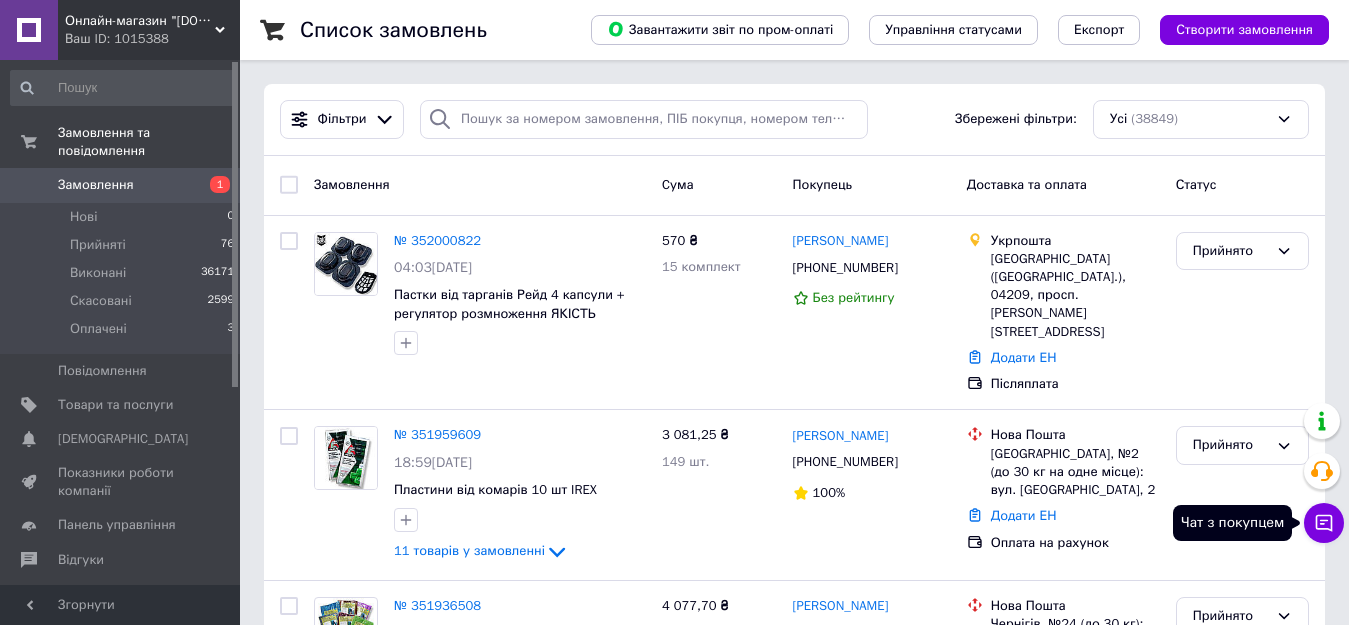 drag, startPoint x: 1326, startPoint y: 519, endPoint x: 1315, endPoint y: 530, distance: 15.556349 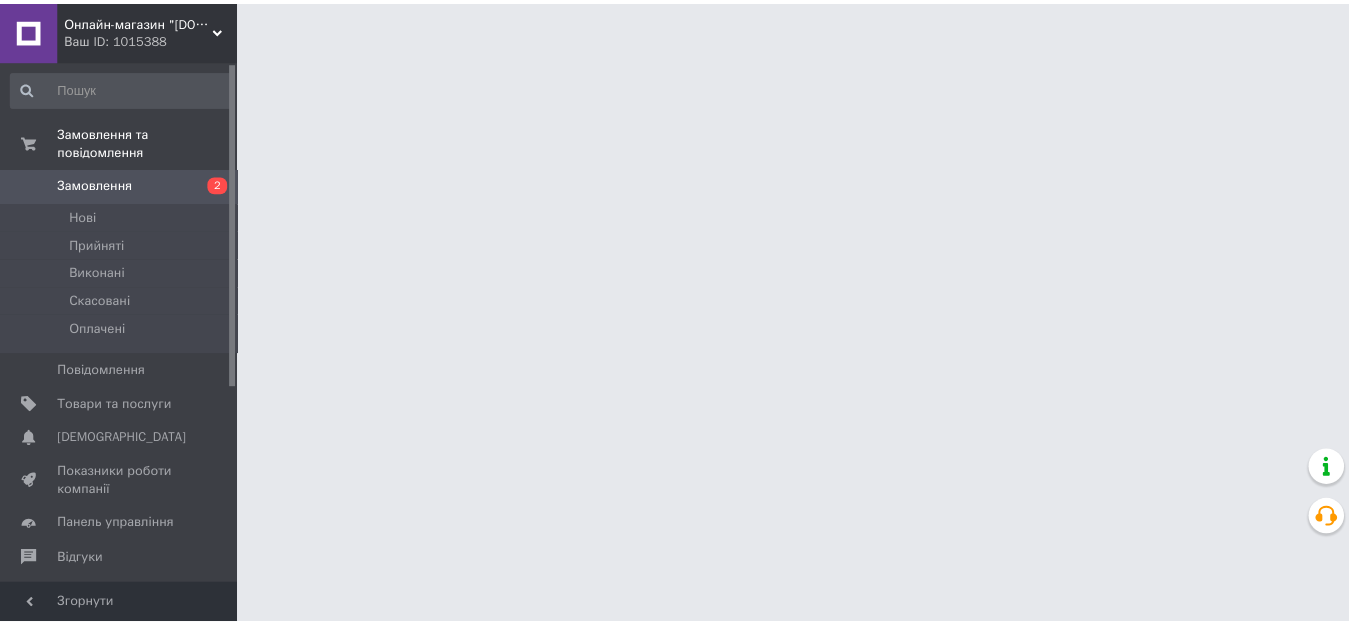 scroll, scrollTop: 0, scrollLeft: 0, axis: both 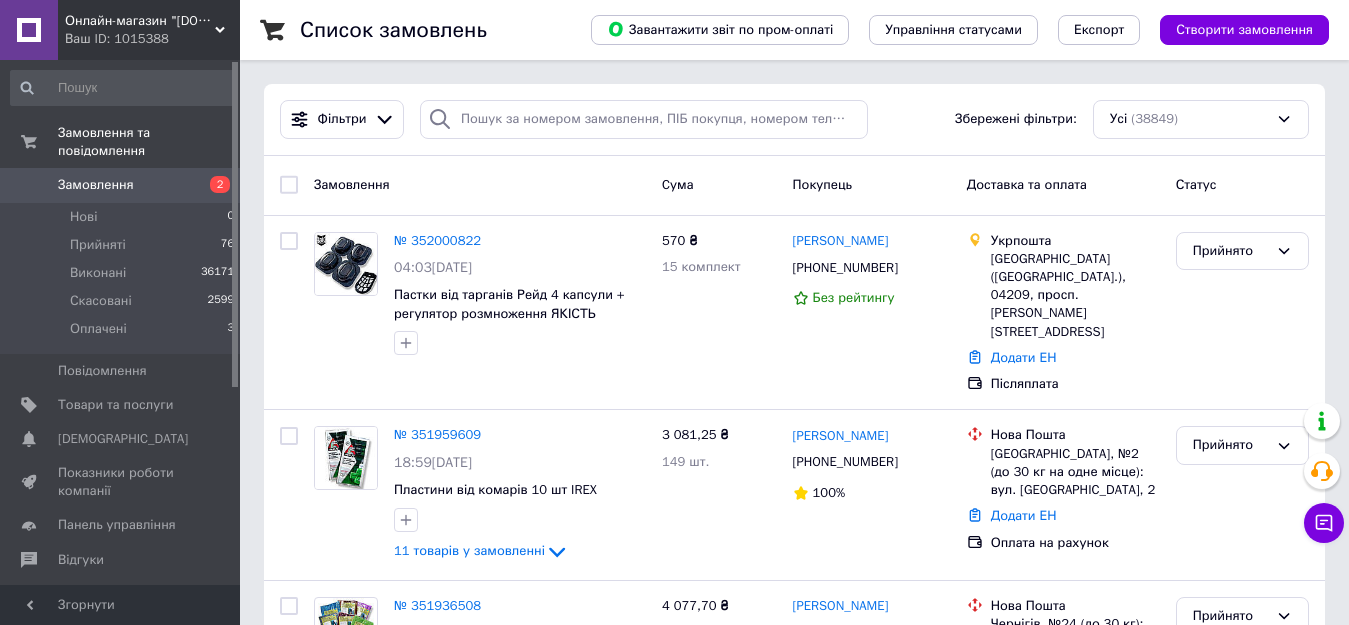 click on "Замовлення" at bounding box center [96, 185] 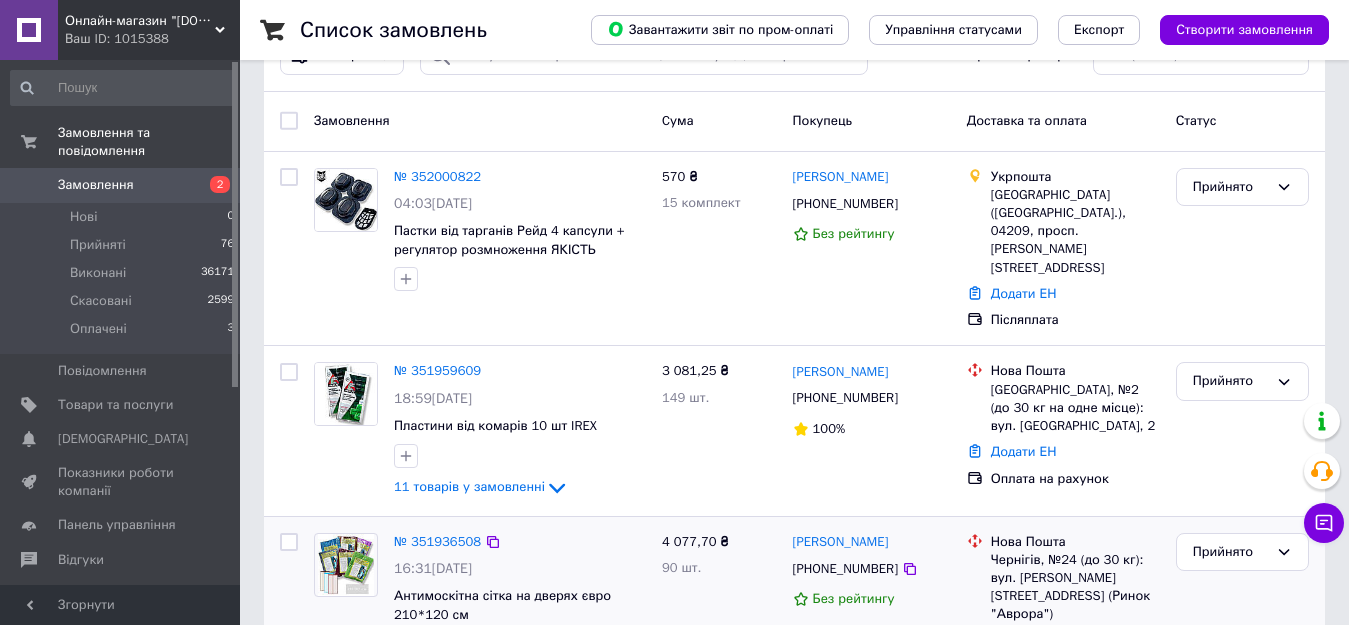 scroll, scrollTop: 100, scrollLeft: 0, axis: vertical 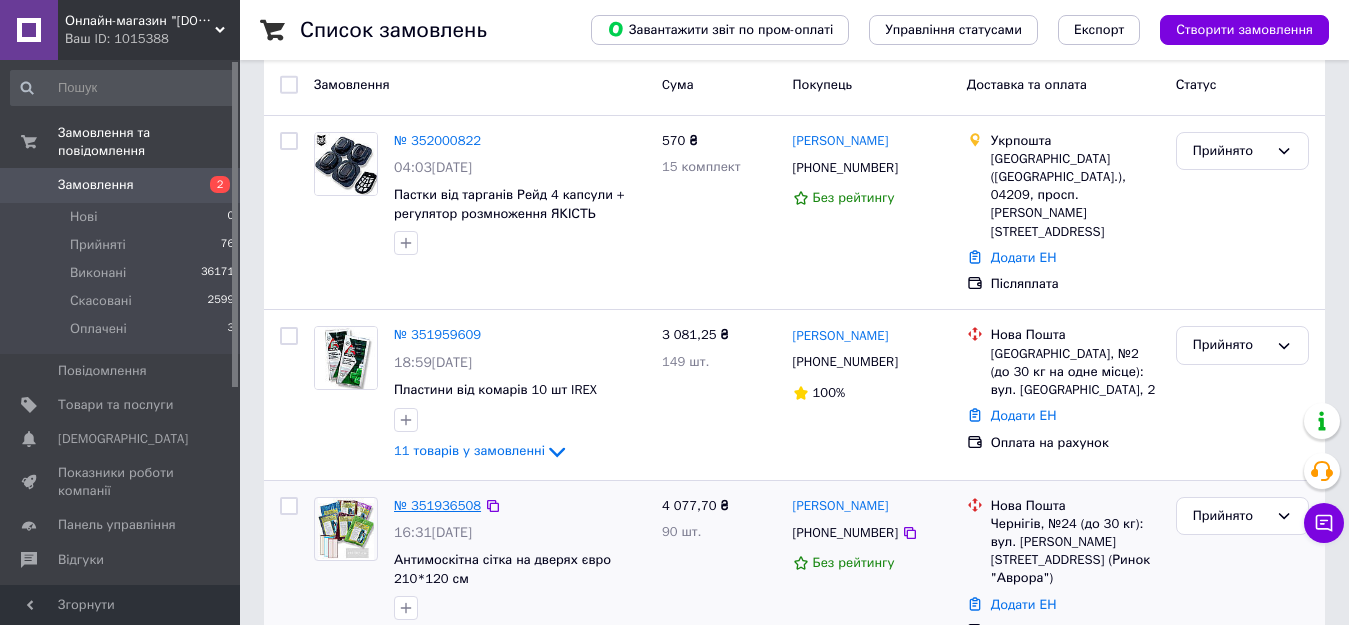 click on "№ 351936508" at bounding box center [437, 505] 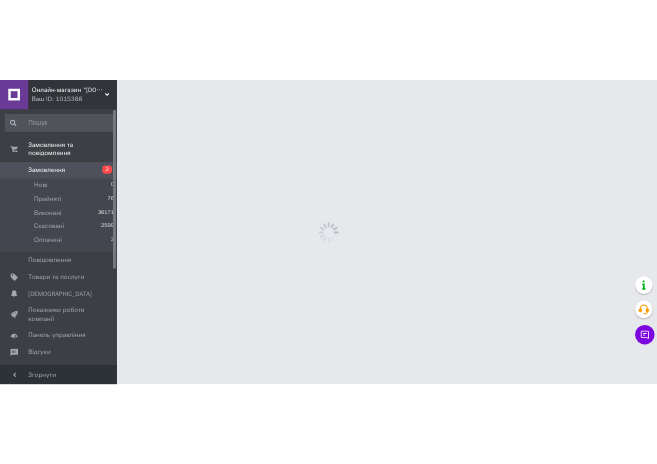 scroll, scrollTop: 0, scrollLeft: 0, axis: both 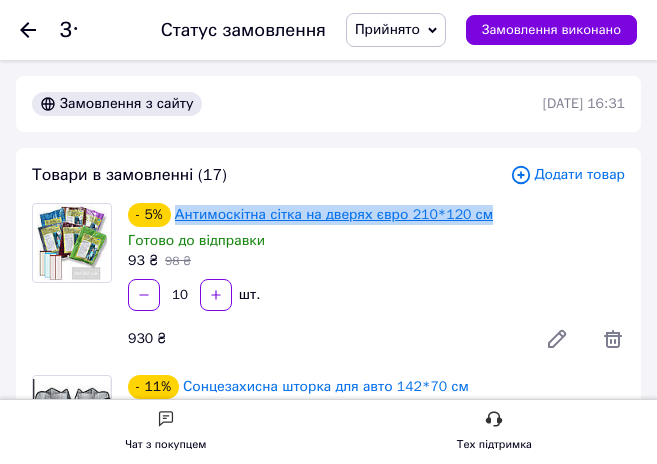drag, startPoint x: 487, startPoint y: 208, endPoint x: 179, endPoint y: 217, distance: 308.13147 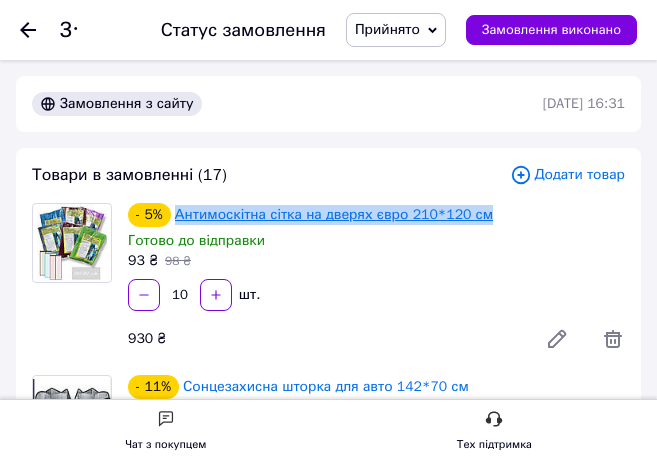 click on "- 5% Антимоскітна сітка на дверях євро 210*120 см" at bounding box center [376, 215] 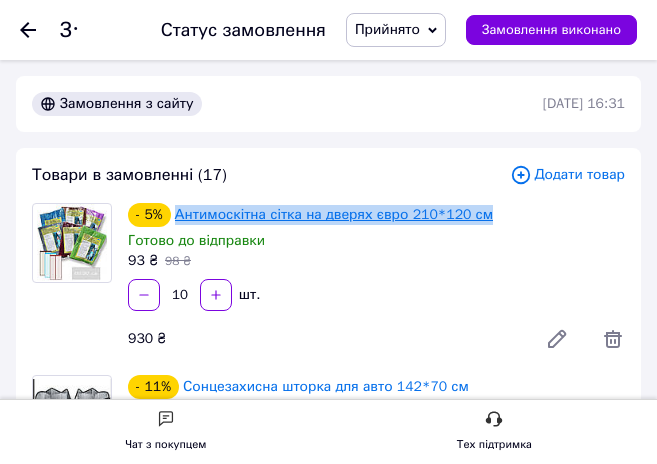 copy on "Антимоскітна сітка на дверях євро 210*120 см" 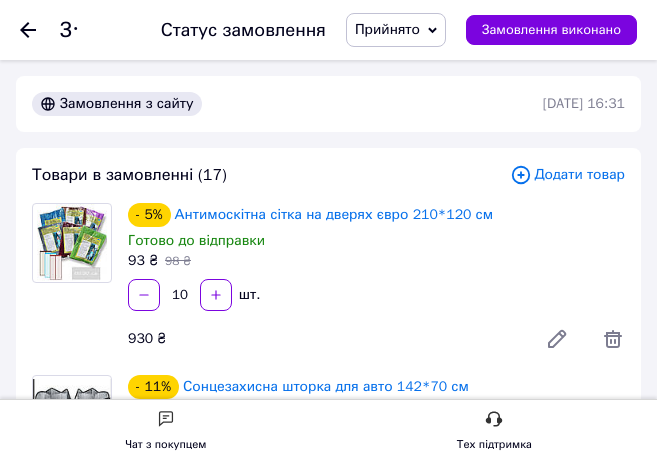 click on "10   шт." at bounding box center (376, 295) 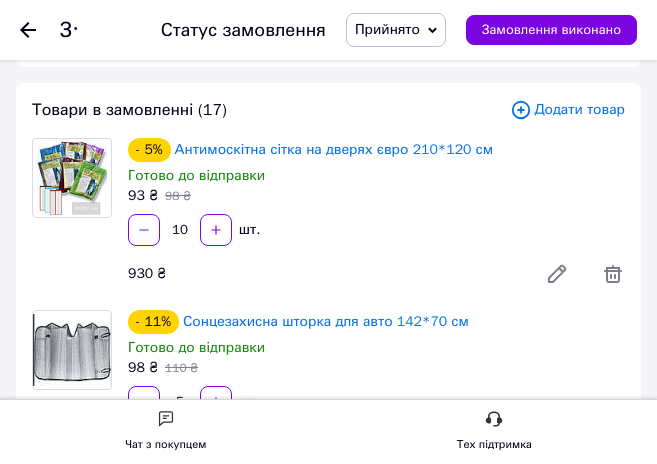 scroll, scrollTop: 100, scrollLeft: 0, axis: vertical 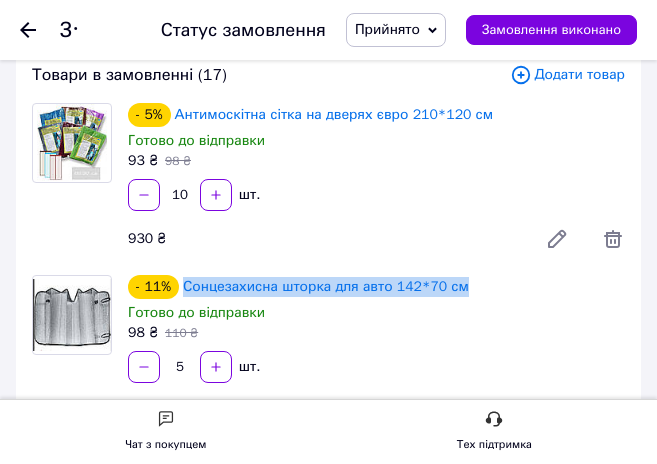 drag, startPoint x: 500, startPoint y: 290, endPoint x: 185, endPoint y: 296, distance: 315.05713 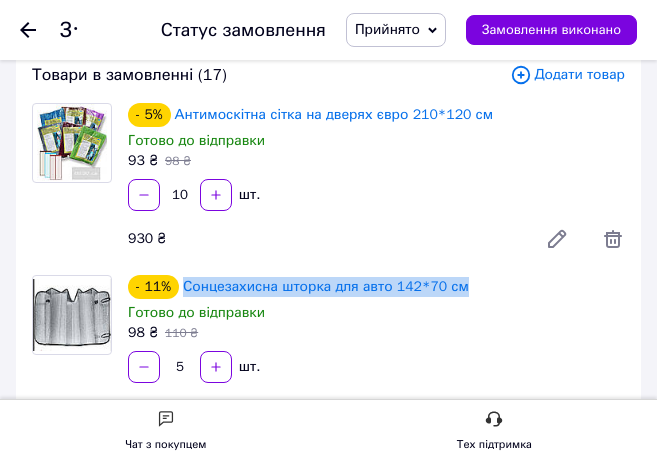 click on "- 11% Сонцезахисна шторка для авто 142*70 см" at bounding box center (376, 287) 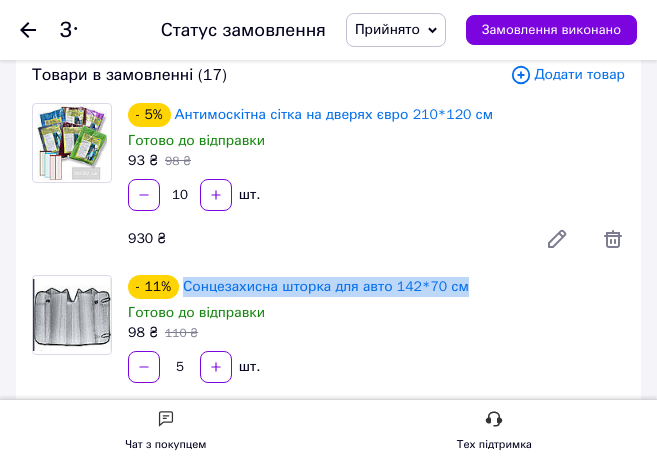copy on "Сонцезахисна шторка для авто 142*70 см" 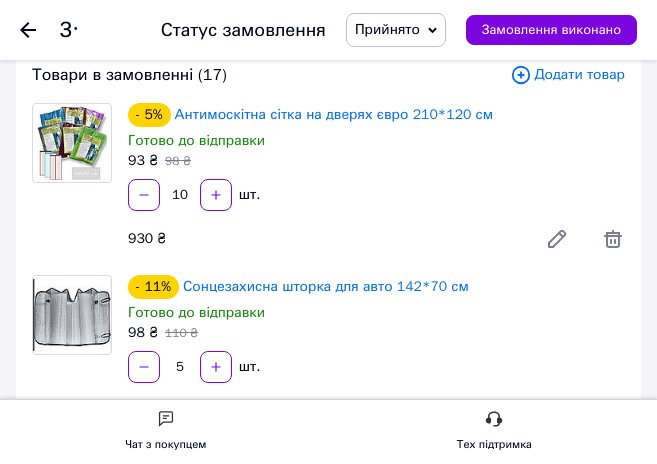 click on "98 ₴   110 ₴" at bounding box center [376, 333] 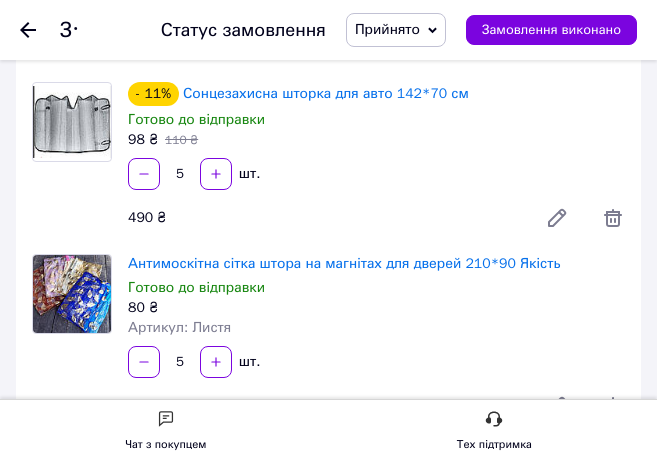 scroll, scrollTop: 300, scrollLeft: 0, axis: vertical 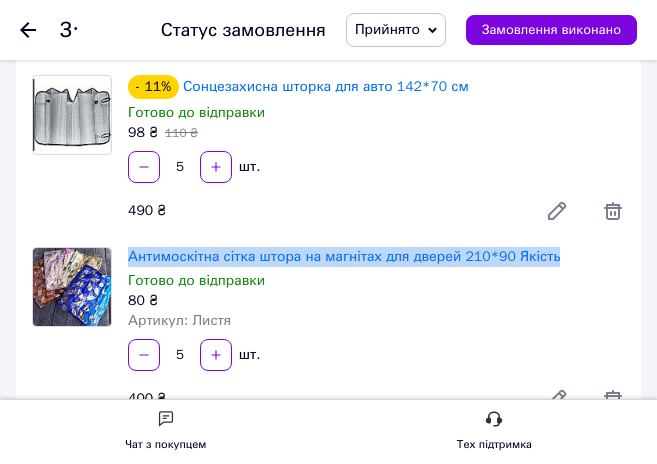 drag, startPoint x: 575, startPoint y: 255, endPoint x: 122, endPoint y: 248, distance: 453.05408 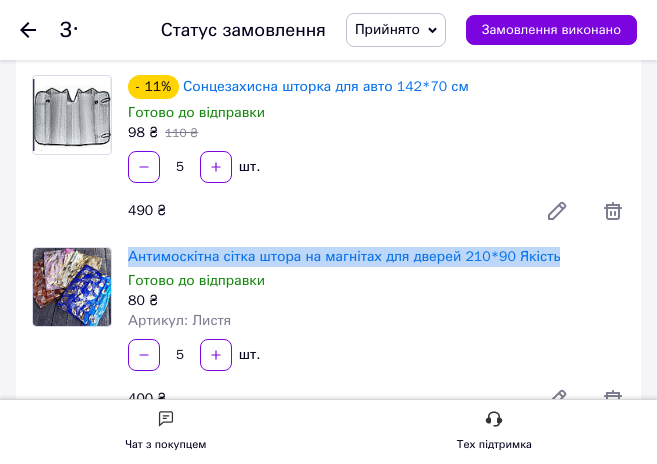 click on "Антимоскітна сітка штора на магнітах для дверей 210*90 Якість Готово до відправки 80 ₴ Артикул: Листя" at bounding box center (376, 289) 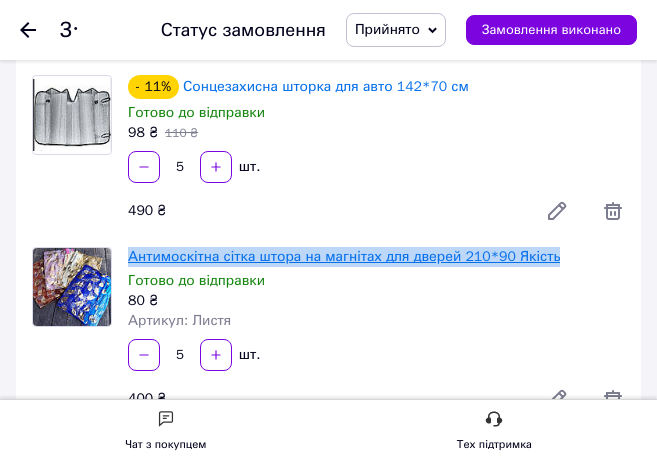copy on "Антимоскітна сітка штора на магнітах для дверей 210*90 Якість" 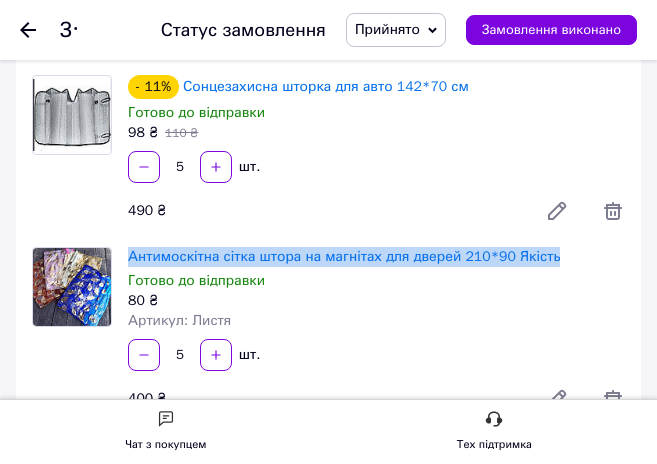 click on "5   шт." at bounding box center (376, 355) 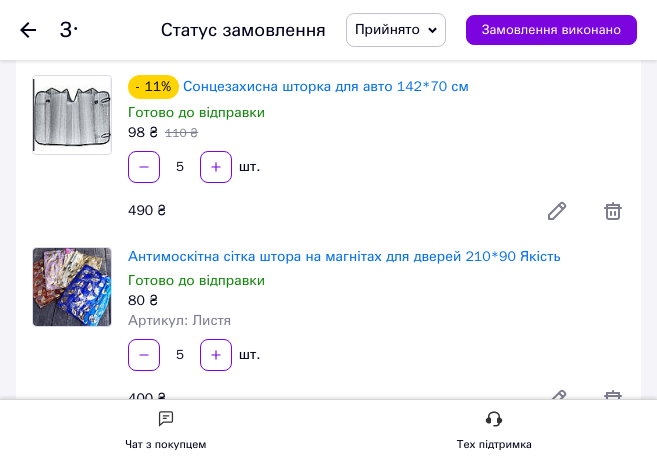 scroll, scrollTop: 400, scrollLeft: 0, axis: vertical 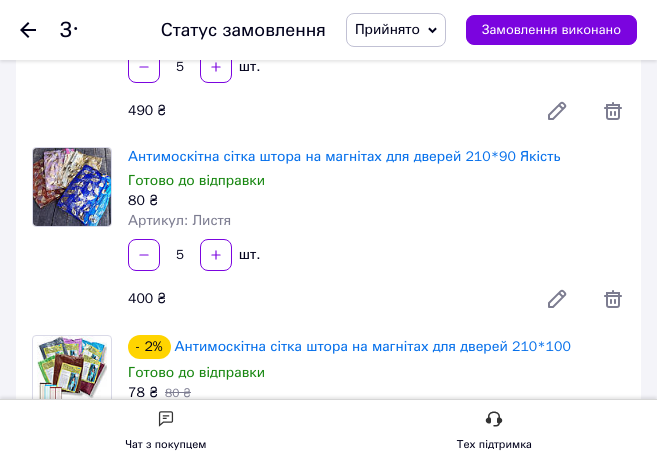 click on "5   шт." at bounding box center (376, 255) 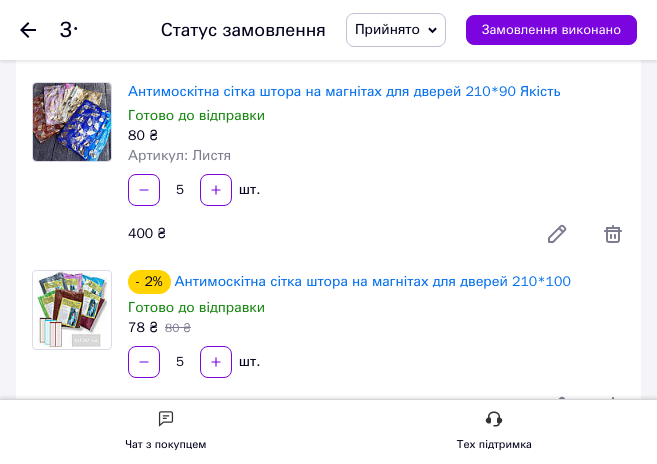 scroll, scrollTop: 500, scrollLeft: 0, axis: vertical 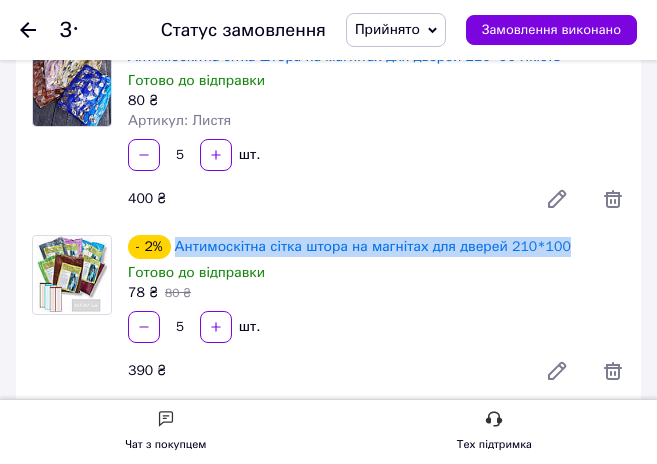 drag, startPoint x: 575, startPoint y: 243, endPoint x: 171, endPoint y: 250, distance: 404.06064 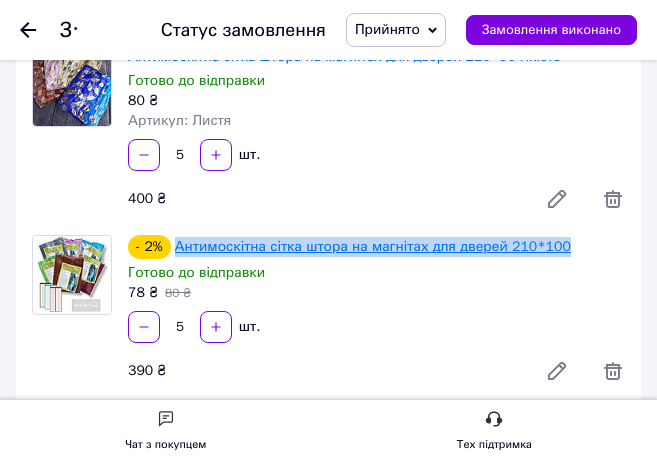 copy on "Антимоскітна сітка штора на магнітах для дверей 210*100" 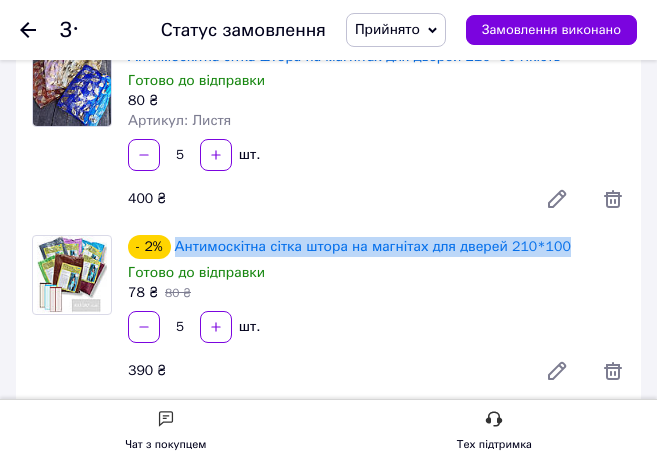 click on "5   шт." at bounding box center (376, 327) 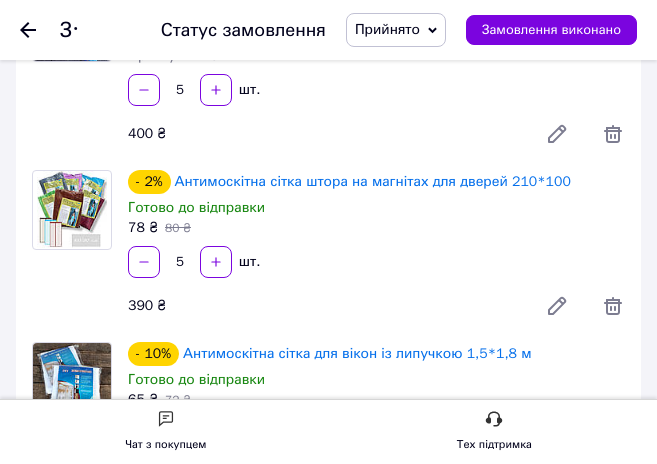 scroll, scrollTop: 700, scrollLeft: 0, axis: vertical 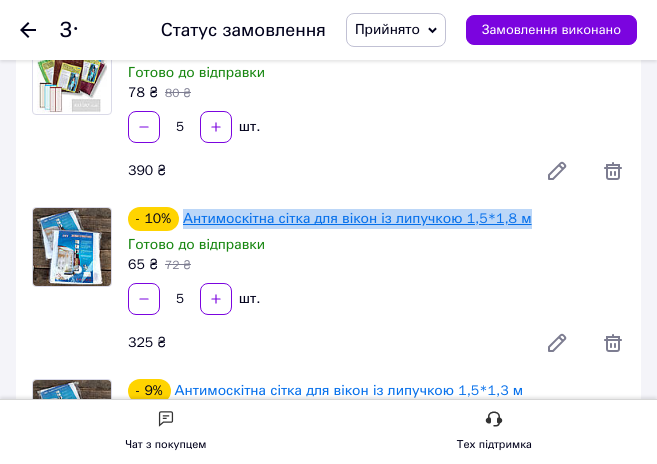 drag, startPoint x: 535, startPoint y: 211, endPoint x: 187, endPoint y: 226, distance: 348.32312 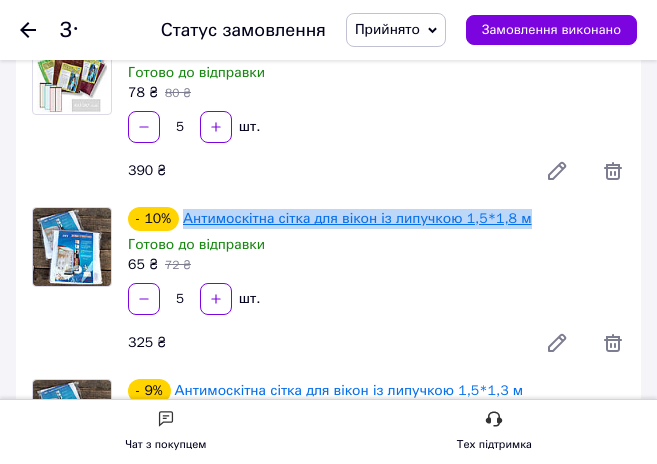 click on "- 10% Антимоскітна сітка для вікон із липучкою 1,5*1,8 м" at bounding box center (376, 219) 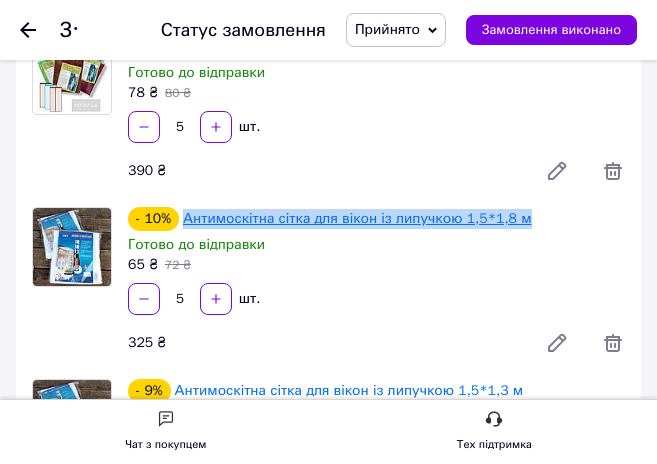copy on "Антимоскітна сітка для вікон із липучкою 1,5*1,8 м" 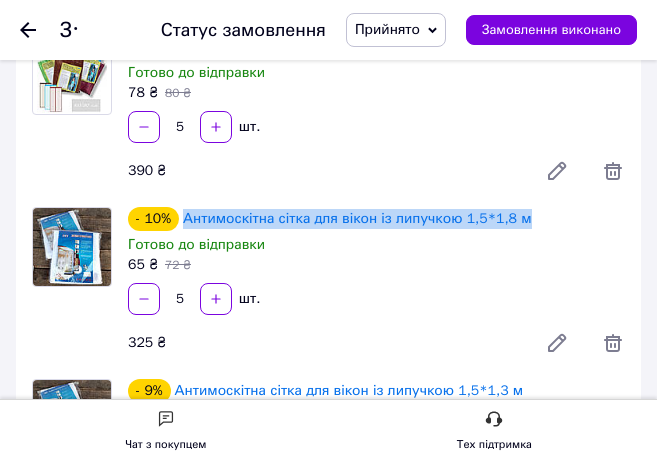 click on "- 10% Антимоскітна сітка для вікон із липучкою 1,5*1,8 м Готово до відправки 65 ₴   72 ₴ 5   шт. 325 ₴" at bounding box center [376, 285] 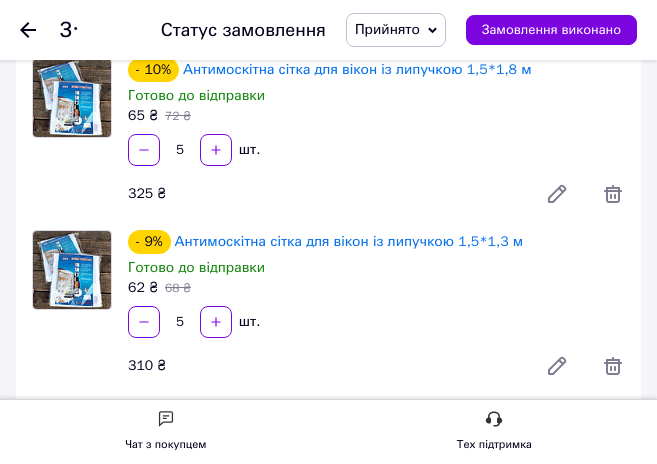 scroll, scrollTop: 900, scrollLeft: 0, axis: vertical 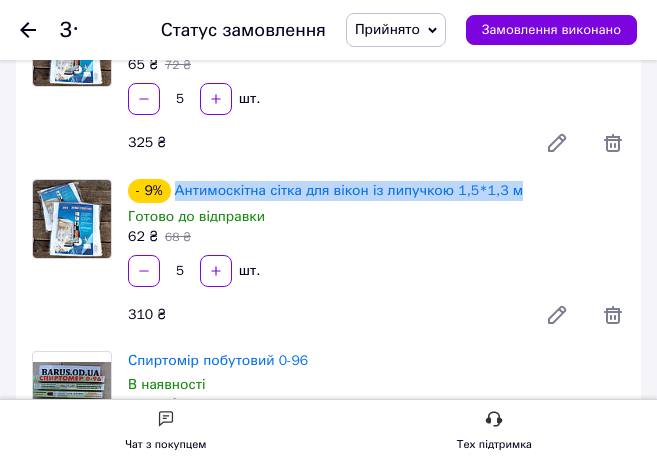drag, startPoint x: 516, startPoint y: 193, endPoint x: 164, endPoint y: 189, distance: 352.02274 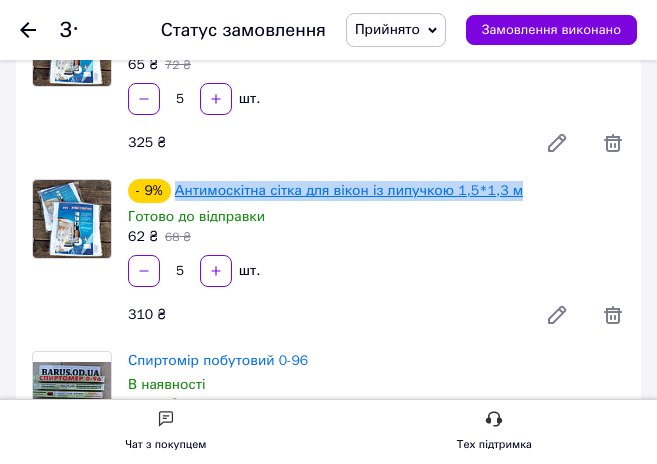 copy on "Антимоскітна сітка для вікон із липучкою 1,5*1,3 м" 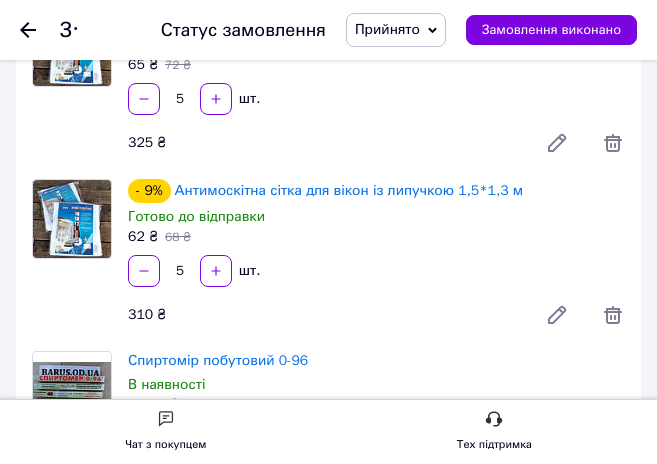 click on "310 ₴" at bounding box center [320, 315] 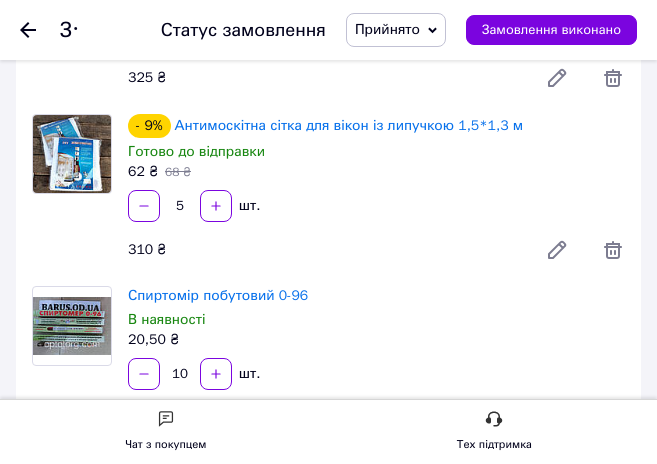 scroll, scrollTop: 1000, scrollLeft: 0, axis: vertical 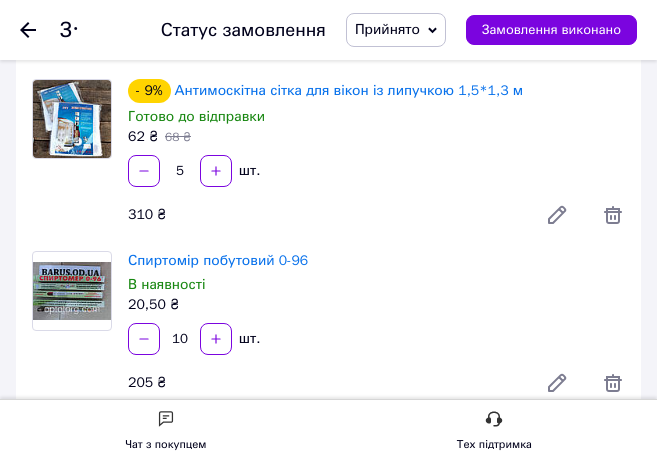 drag, startPoint x: 326, startPoint y: 269, endPoint x: 125, endPoint y: 271, distance: 201.00995 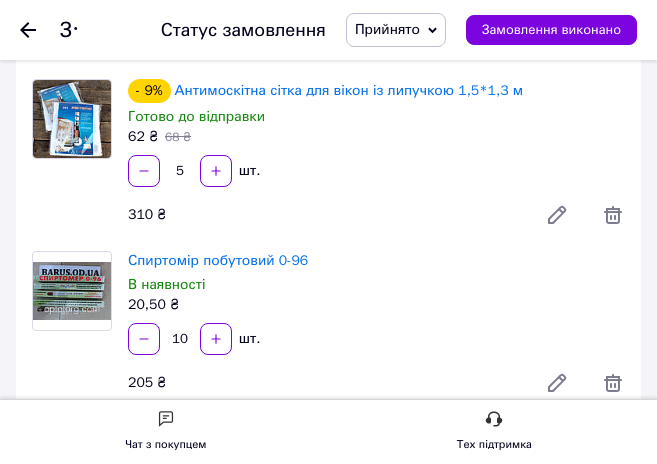 click on "В наявності" at bounding box center [376, 285] 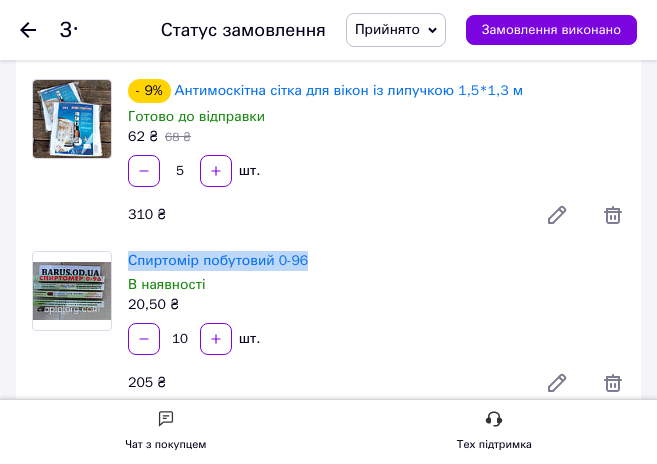drag, startPoint x: 321, startPoint y: 256, endPoint x: 127, endPoint y: 269, distance: 194.43507 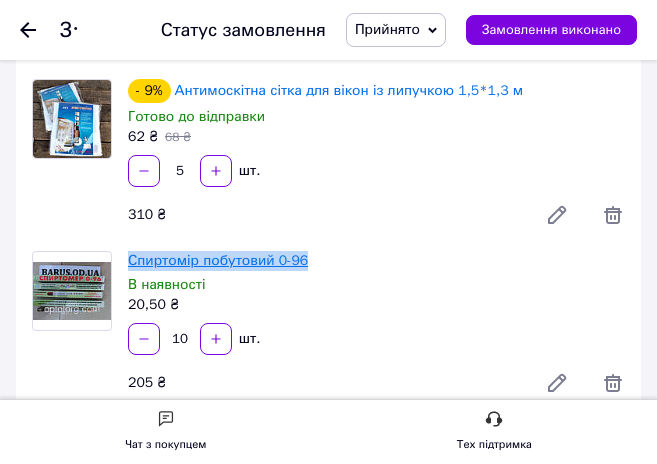 copy on "Спиртомір побутовий 0-96" 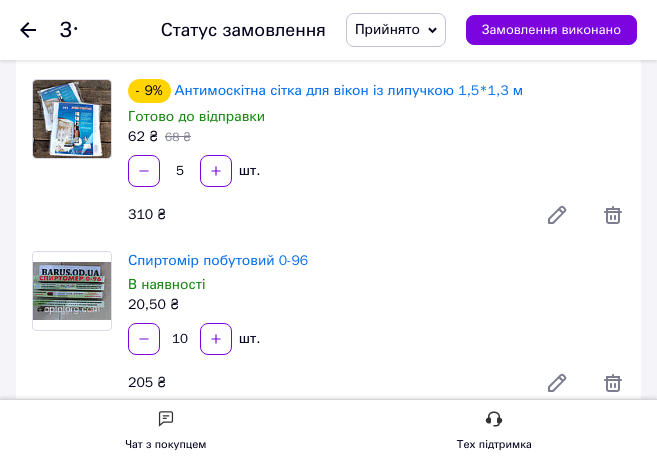 drag, startPoint x: 439, startPoint y: 316, endPoint x: 384, endPoint y: 319, distance: 55.081757 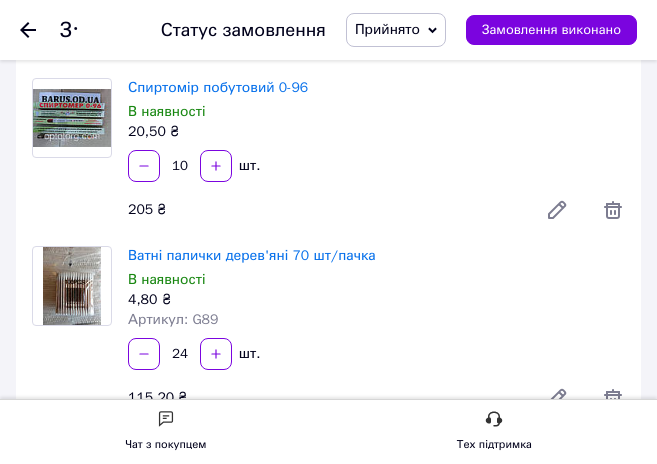 scroll, scrollTop: 1200, scrollLeft: 0, axis: vertical 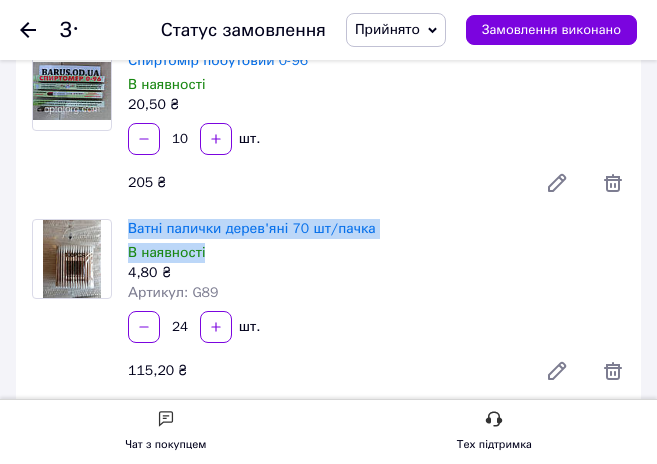 drag, startPoint x: 386, startPoint y: 244, endPoint x: 283, endPoint y: 277, distance: 108.157295 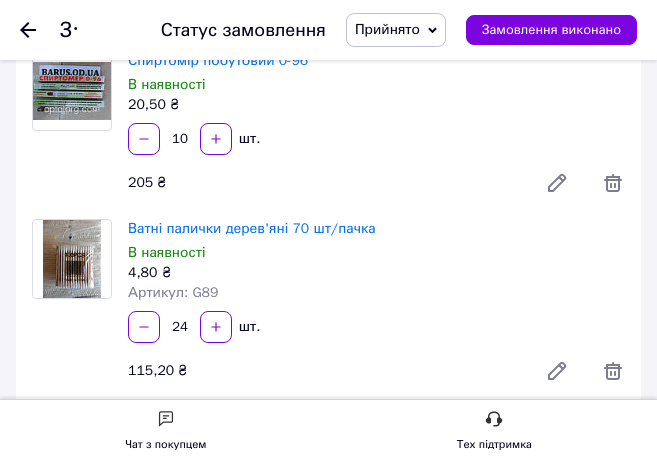 drag, startPoint x: 285, startPoint y: 278, endPoint x: 305, endPoint y: 270, distance: 21.540659 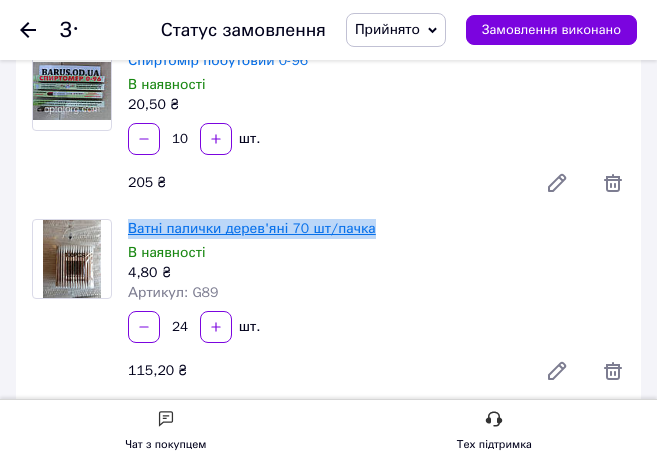 drag, startPoint x: 385, startPoint y: 227, endPoint x: 128, endPoint y: 230, distance: 257.01752 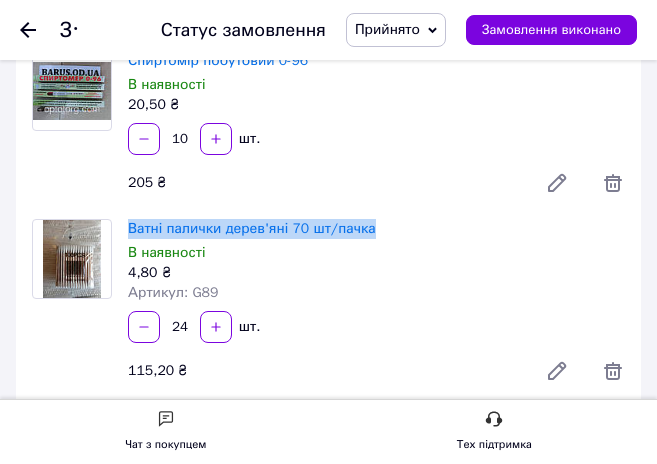 click on "Артикул: G89" at bounding box center [376, 293] 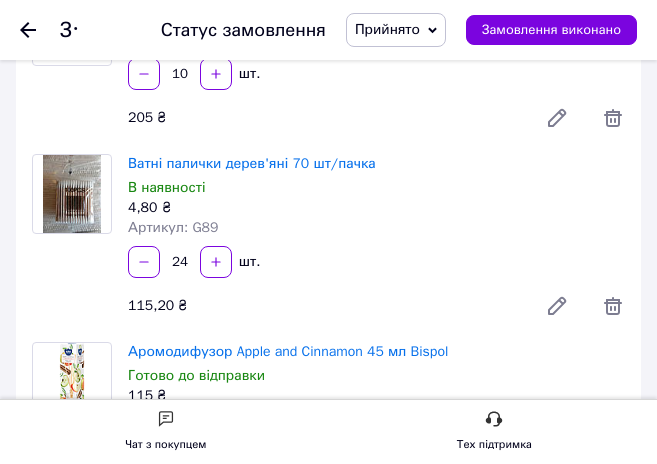 scroll, scrollTop: 1300, scrollLeft: 0, axis: vertical 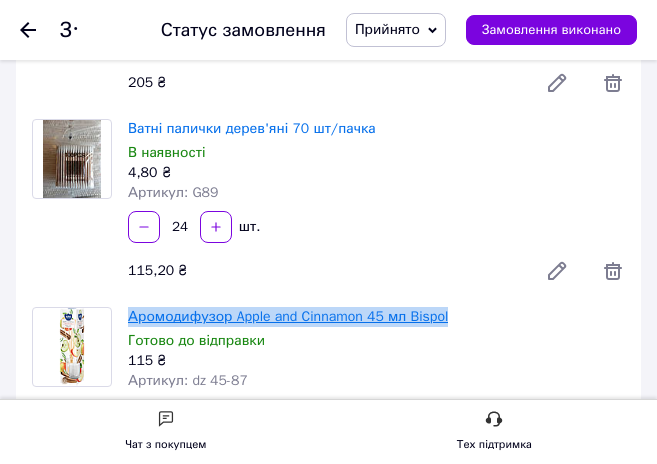 drag, startPoint x: 462, startPoint y: 320, endPoint x: 132, endPoint y: 321, distance: 330.00153 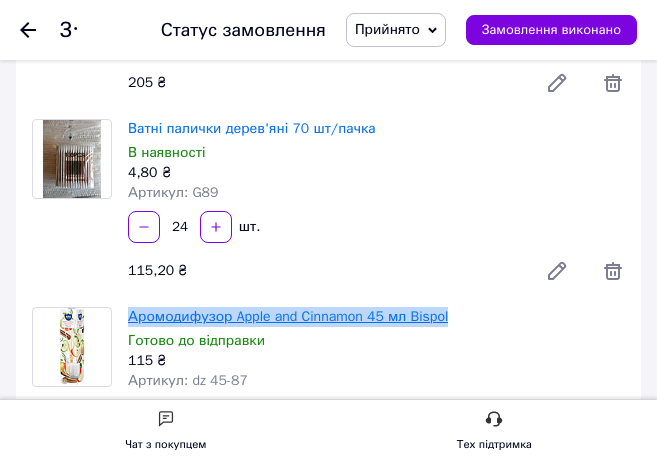 copy on "Аромодифузор Apple and Cinnamon 45 мл Bispol" 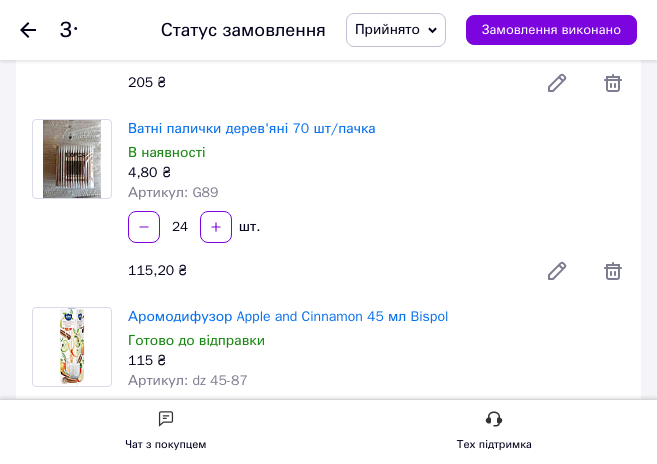 click on "Готово до відправки" at bounding box center [376, 341] 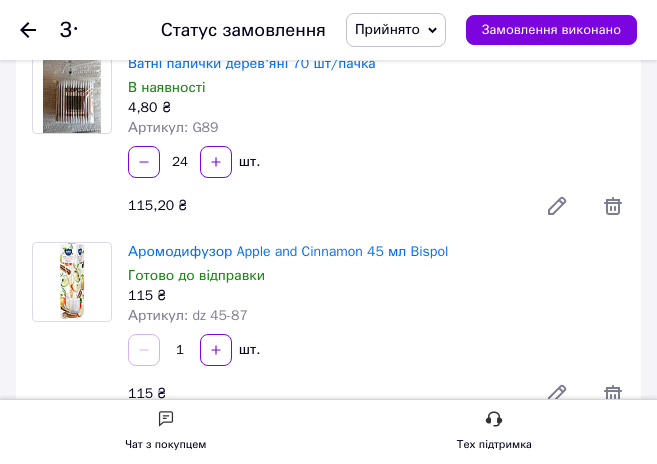 scroll, scrollTop: 1400, scrollLeft: 0, axis: vertical 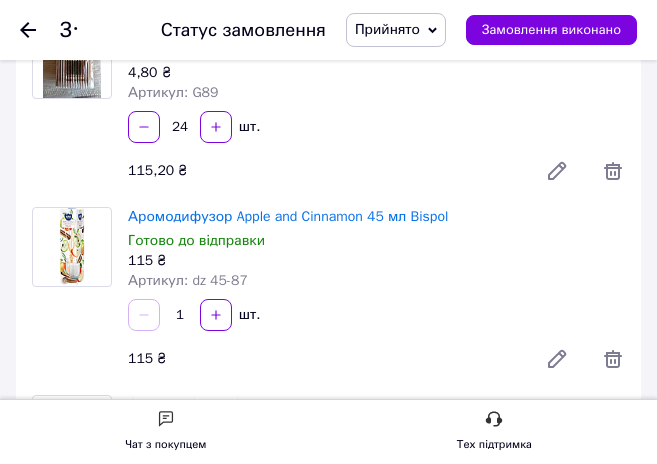 click on "1   шт." at bounding box center (376, 315) 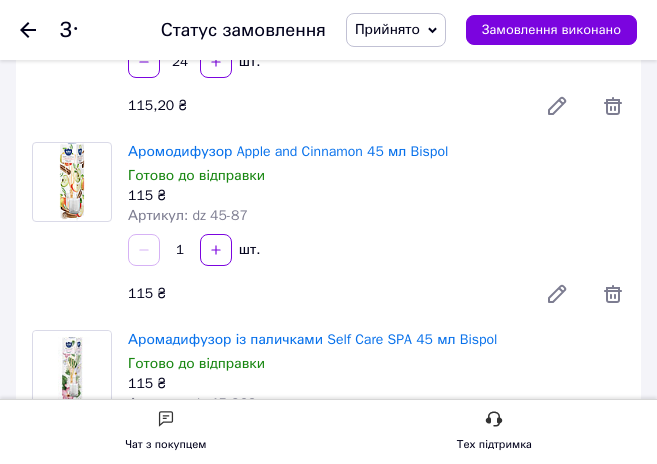 scroll, scrollTop: 1500, scrollLeft: 0, axis: vertical 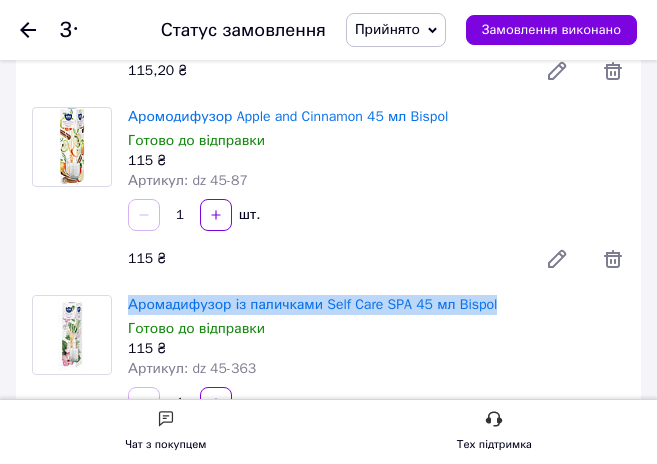 drag, startPoint x: 513, startPoint y: 296, endPoint x: 127, endPoint y: 306, distance: 386.12952 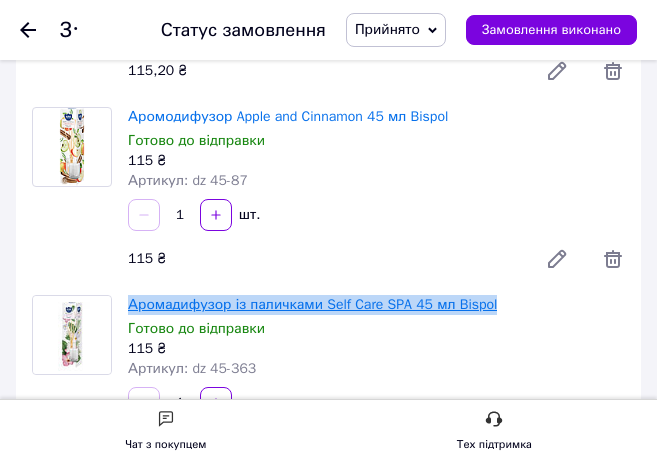 copy on "Аромадифузор із паличками Self Care SPA  45 мл Bispol" 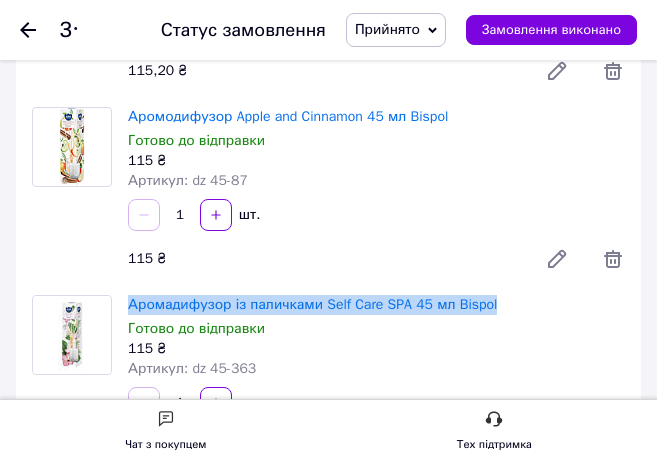 click on "115 ₴" at bounding box center [376, 349] 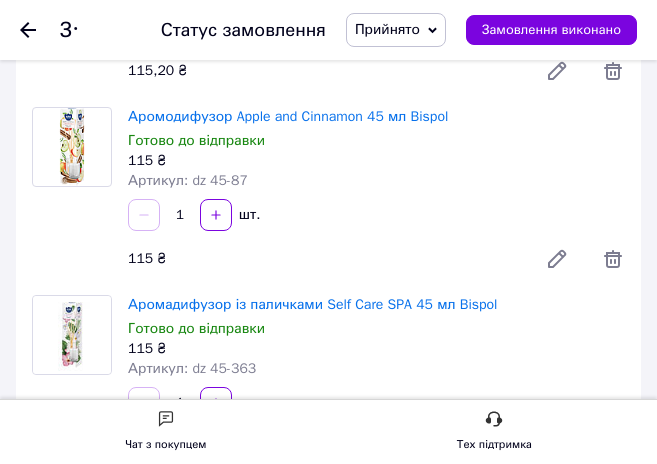 scroll, scrollTop: 1600, scrollLeft: 0, axis: vertical 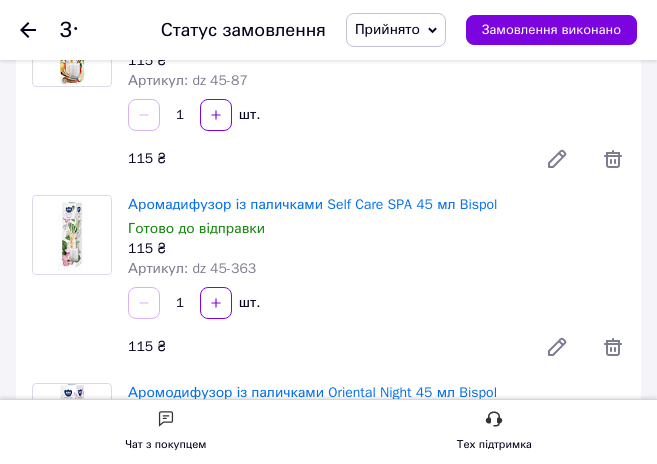drag, startPoint x: 339, startPoint y: 332, endPoint x: 313, endPoint y: 326, distance: 26.683329 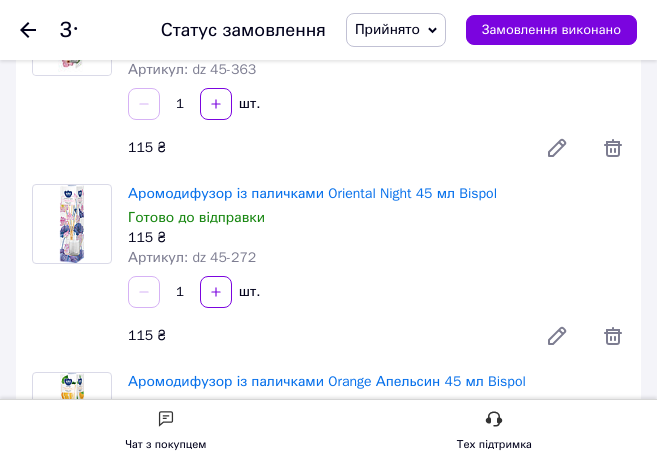 scroll, scrollTop: 1800, scrollLeft: 0, axis: vertical 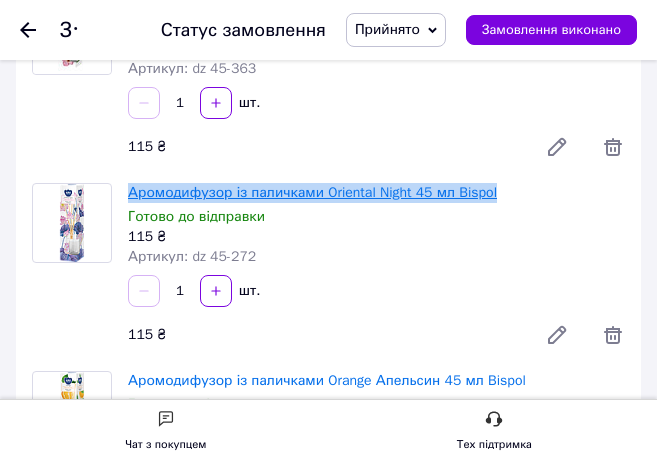 drag, startPoint x: 521, startPoint y: 191, endPoint x: 129, endPoint y: 190, distance: 392.00128 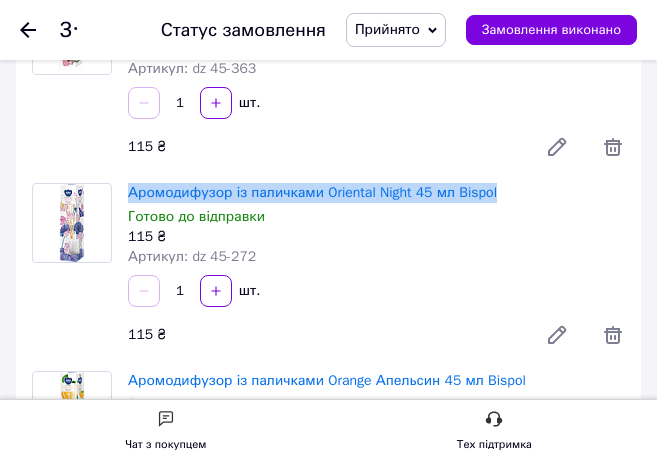 click on "1   шт." at bounding box center [376, 291] 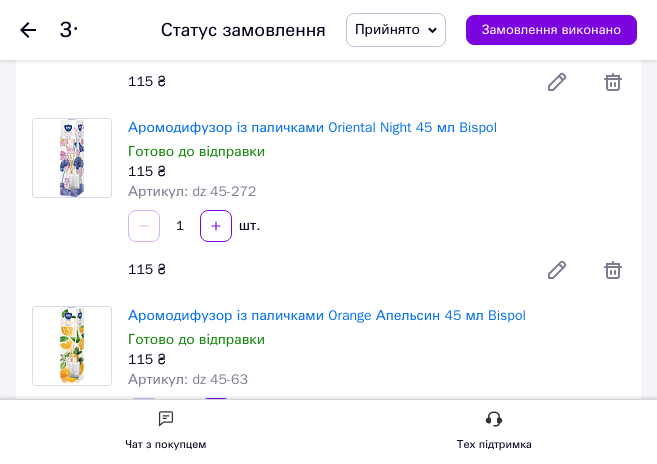 scroll, scrollTop: 1900, scrollLeft: 0, axis: vertical 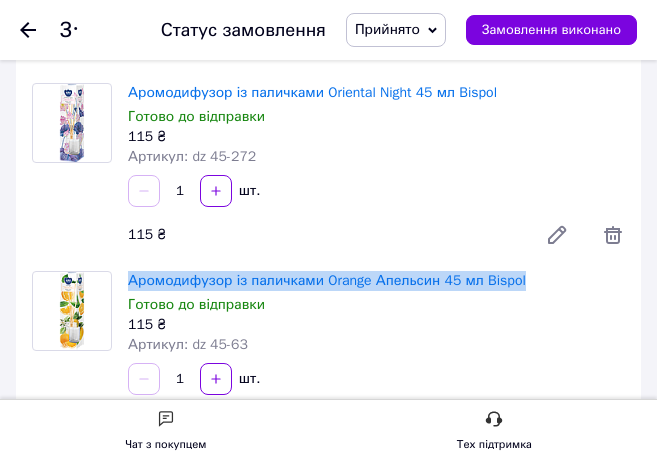 drag, startPoint x: 544, startPoint y: 285, endPoint x: 126, endPoint y: 283, distance: 418.0048 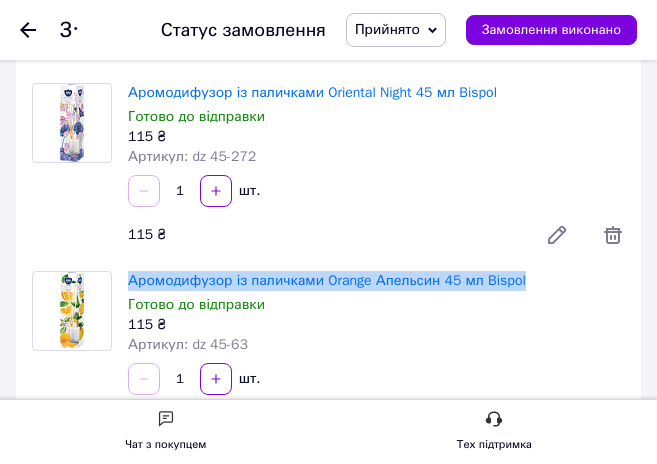 click on "Артикул: dz 45-63" at bounding box center [376, 345] 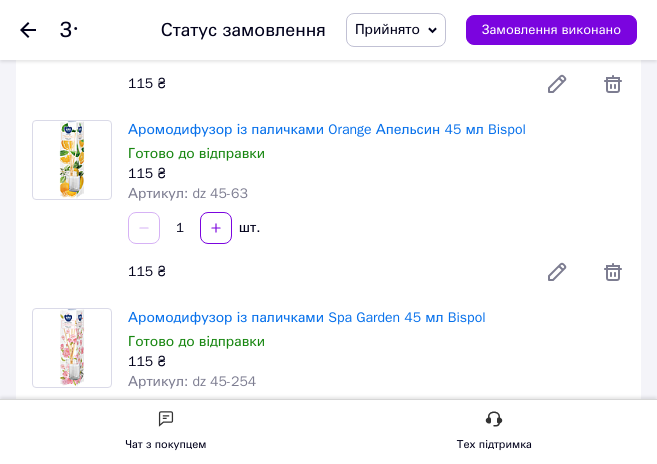 scroll, scrollTop: 2100, scrollLeft: 0, axis: vertical 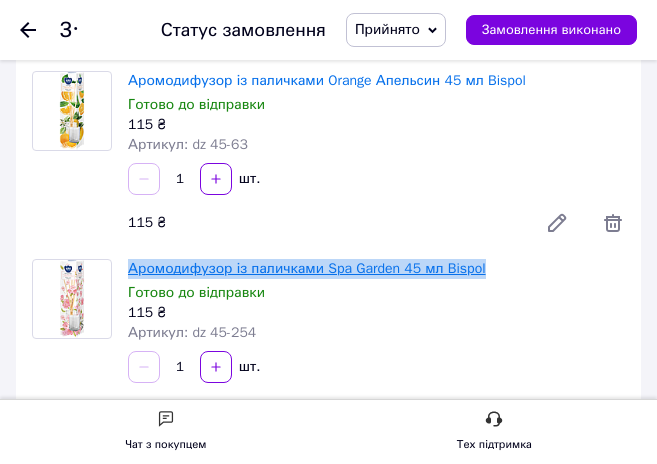 drag, startPoint x: 492, startPoint y: 273, endPoint x: 130, endPoint y: 275, distance: 362.00552 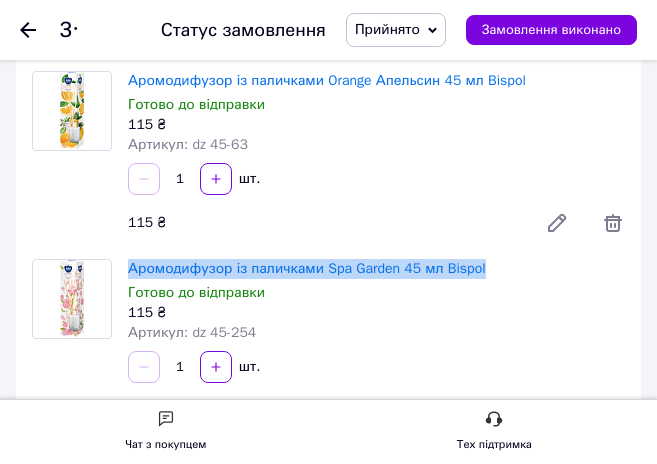 click on "Аромодифузор із паличками Spa Garden 45 мл Bispol Готово до відправки 115 ₴ Артикул: dz 45-254" at bounding box center [376, 301] 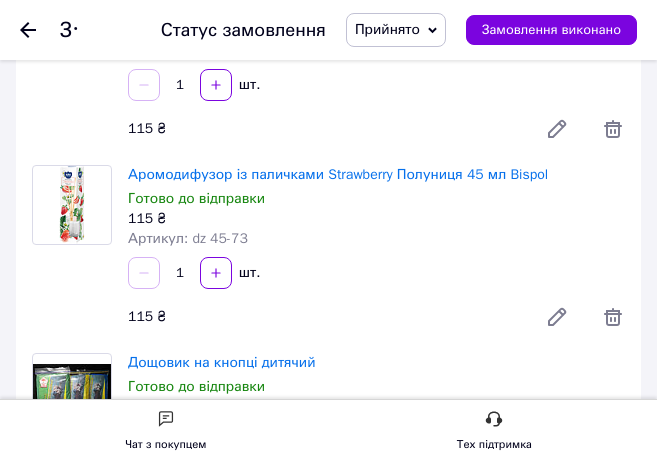 scroll, scrollTop: 2400, scrollLeft: 0, axis: vertical 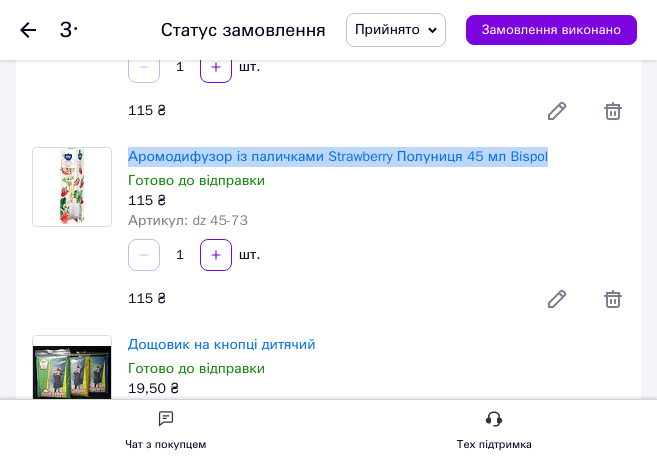 drag, startPoint x: 492, startPoint y: 154, endPoint x: 124, endPoint y: 157, distance: 368.01224 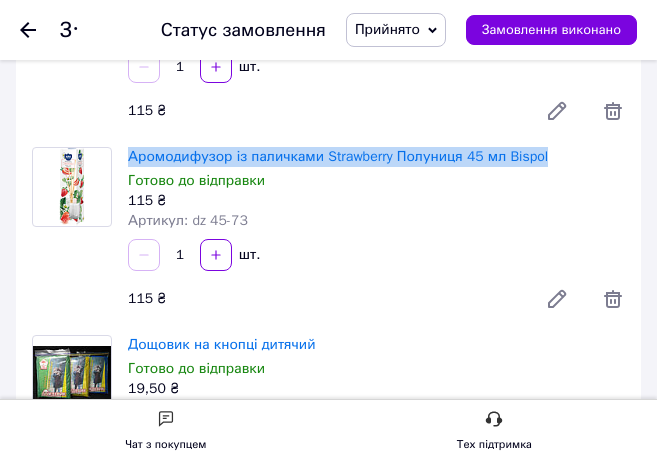 click on "115 ₴" at bounding box center (320, 299) 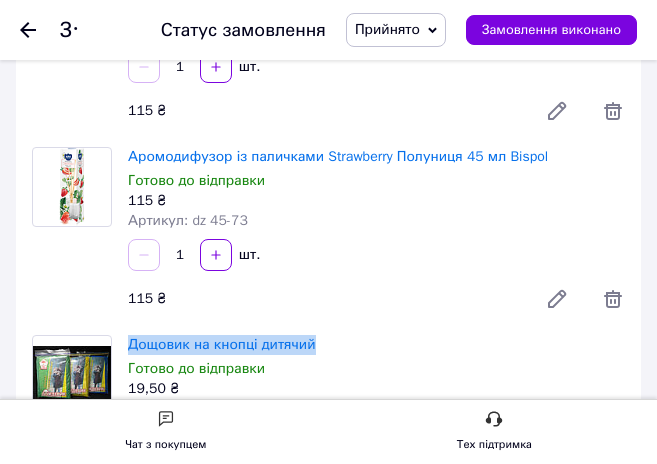 drag, startPoint x: 341, startPoint y: 344, endPoint x: 124, endPoint y: 352, distance: 217.14742 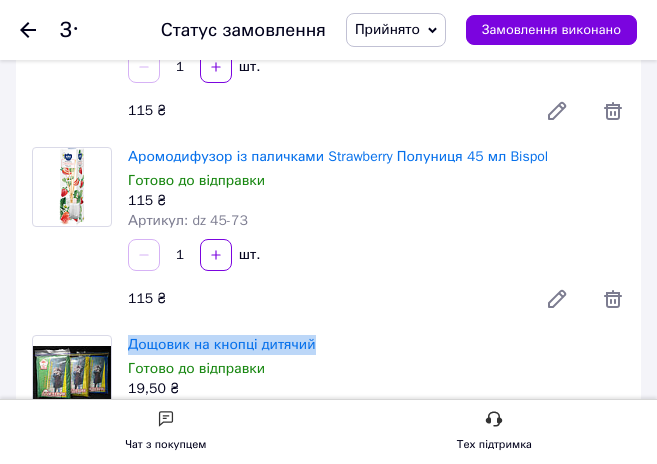 click on "115 ₴" at bounding box center [320, 299] 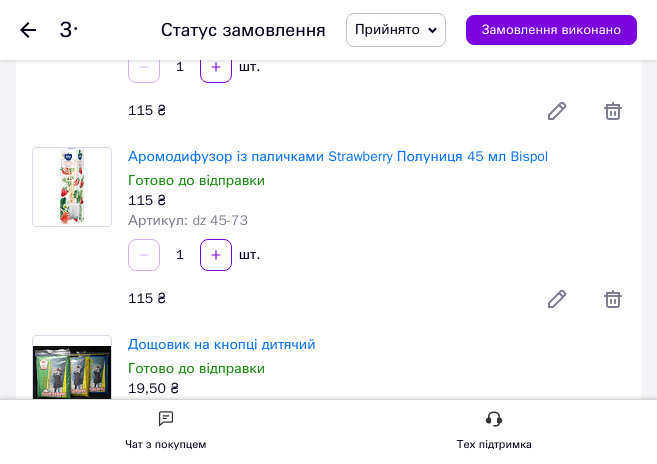 scroll, scrollTop: 2500, scrollLeft: 0, axis: vertical 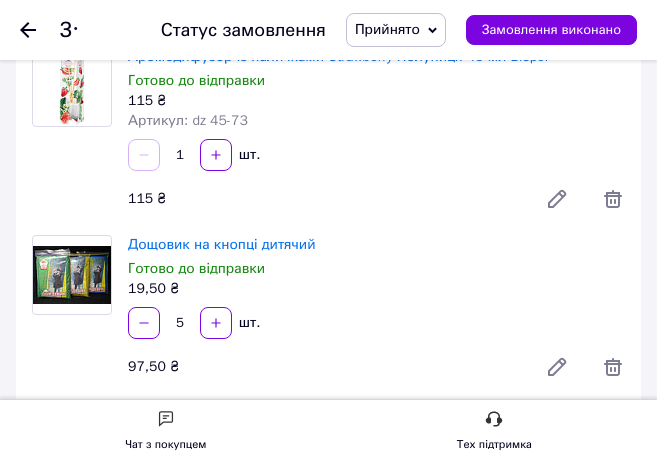 drag, startPoint x: 389, startPoint y: 365, endPoint x: 344, endPoint y: 340, distance: 51.47815 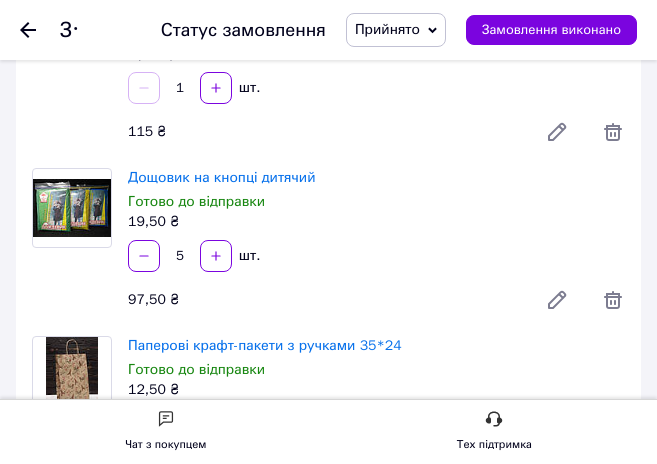 scroll, scrollTop: 2700, scrollLeft: 0, axis: vertical 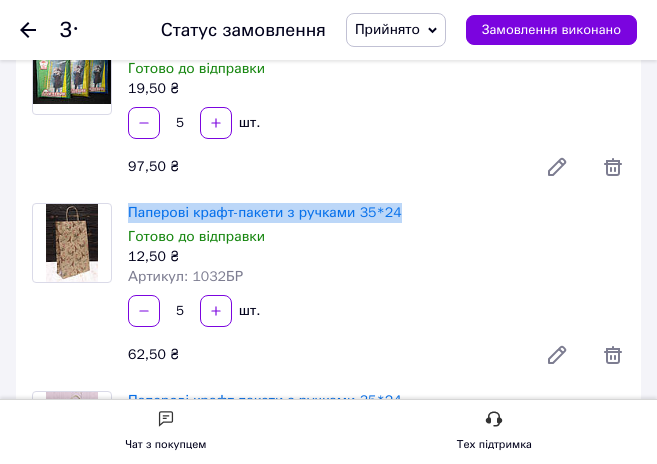 drag, startPoint x: 419, startPoint y: 210, endPoint x: 127, endPoint y: 207, distance: 292.0154 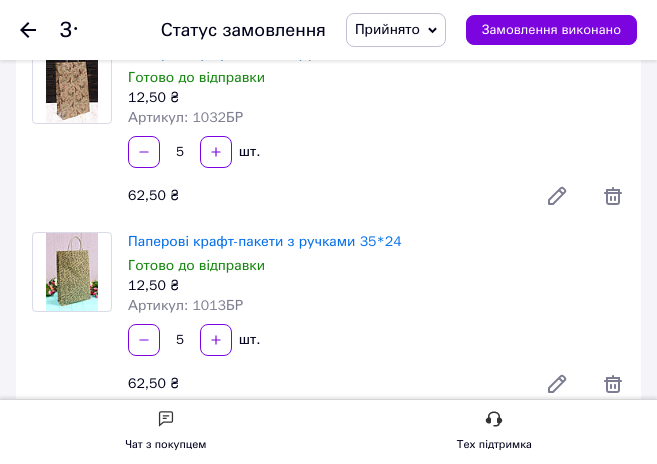 scroll, scrollTop: 2900, scrollLeft: 0, axis: vertical 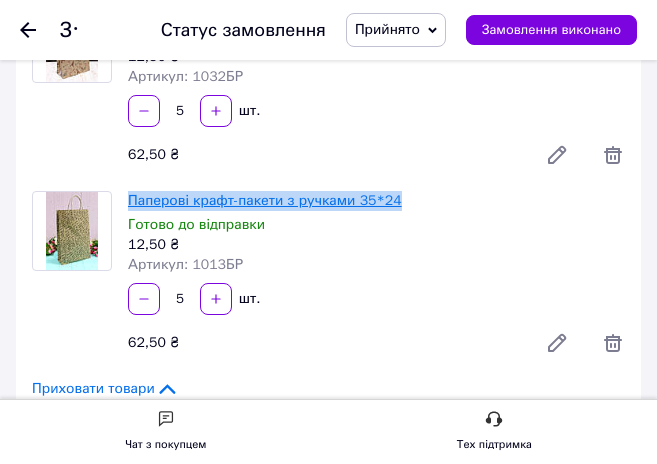 drag, startPoint x: 424, startPoint y: 201, endPoint x: 135, endPoint y: 205, distance: 289.02768 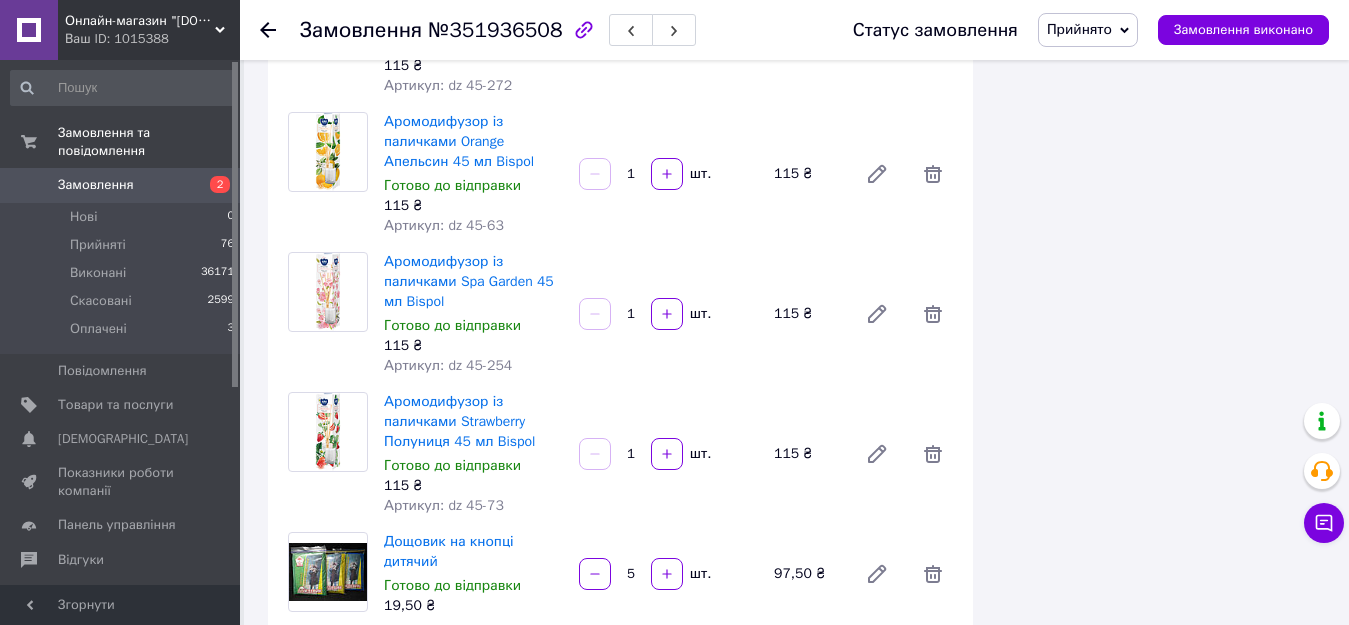 scroll, scrollTop: 1578, scrollLeft: 0, axis: vertical 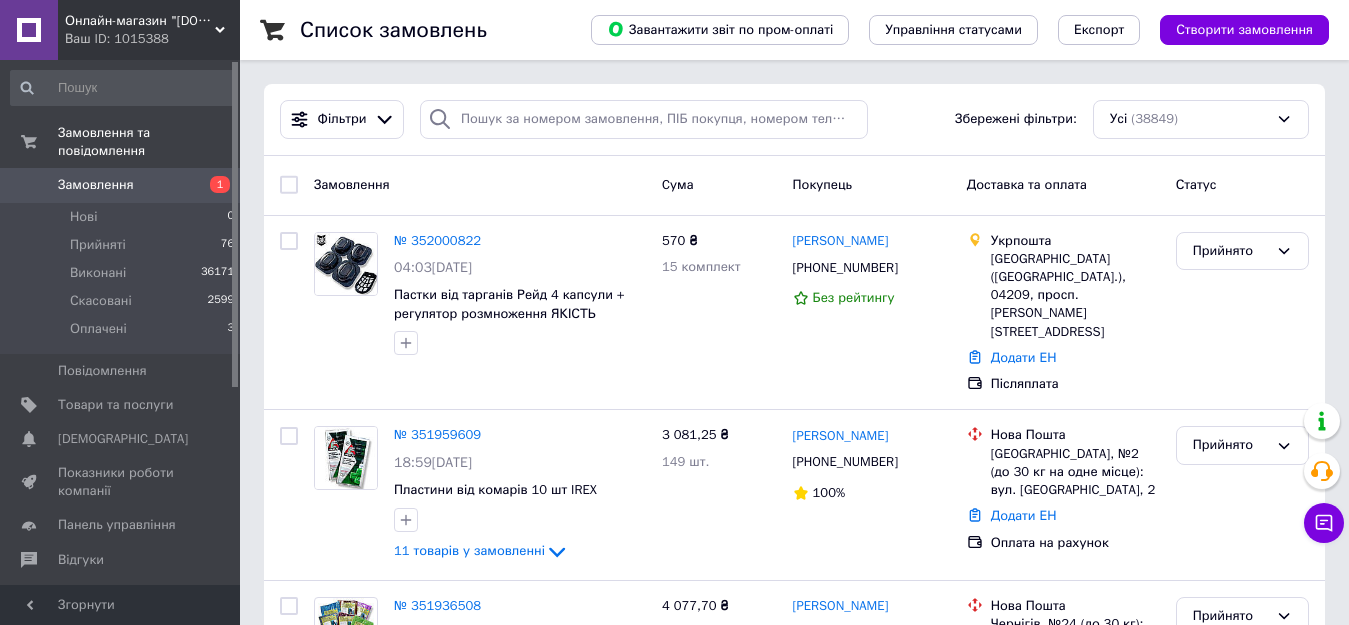 click on "Замовлення" at bounding box center [96, 185] 